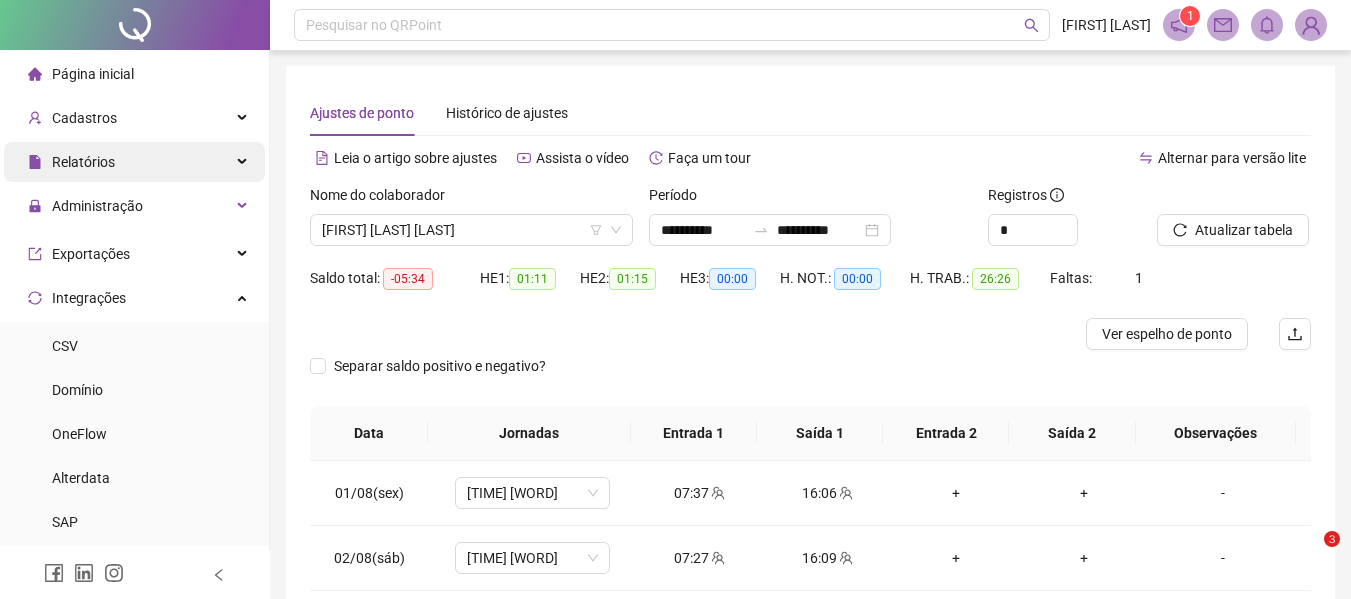 click on "Relatórios" at bounding box center [134, 162] 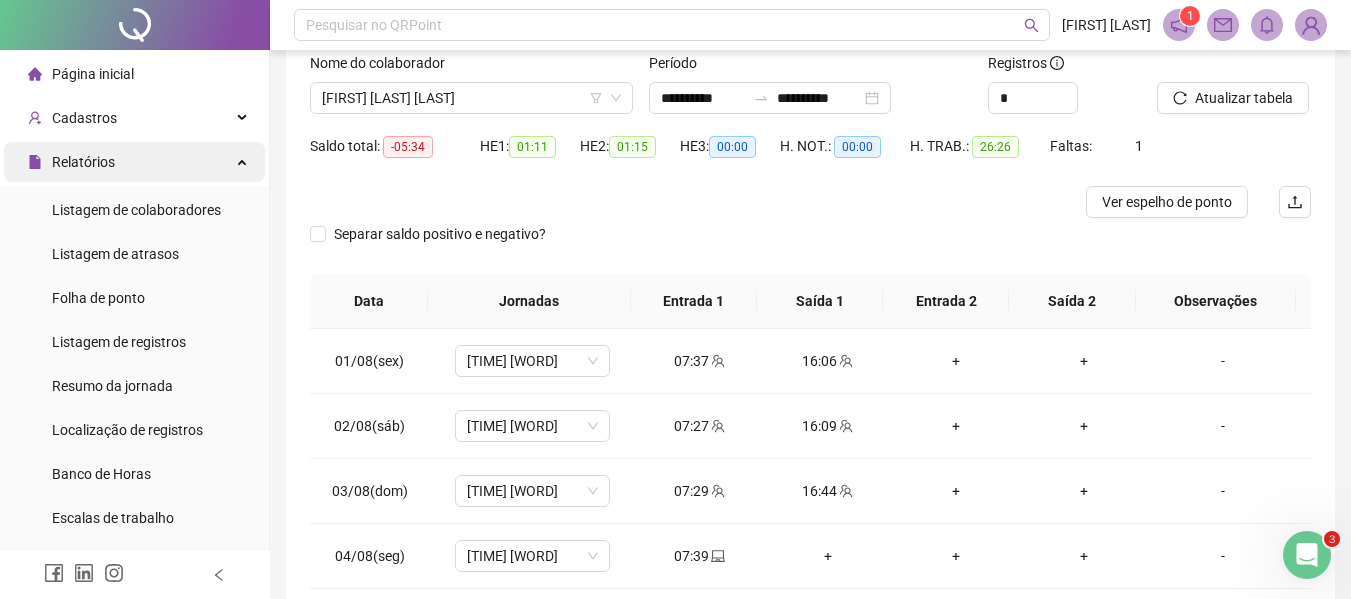 scroll, scrollTop: 0, scrollLeft: 0, axis: both 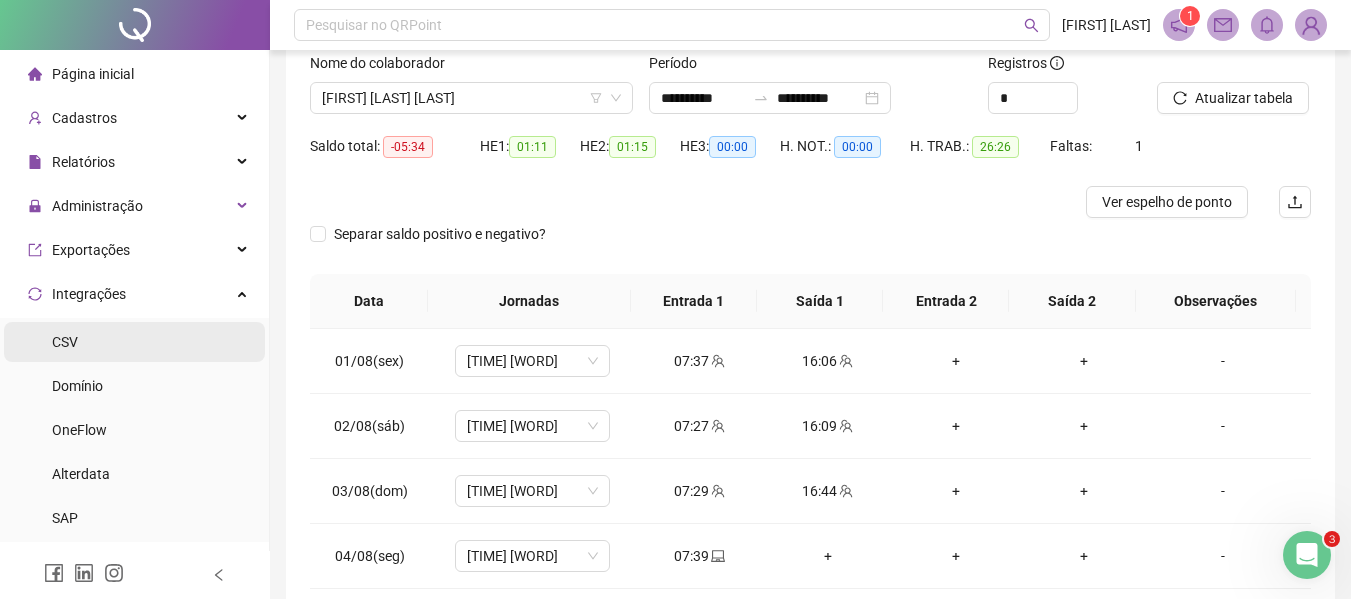 click on "CSV" at bounding box center (65, 342) 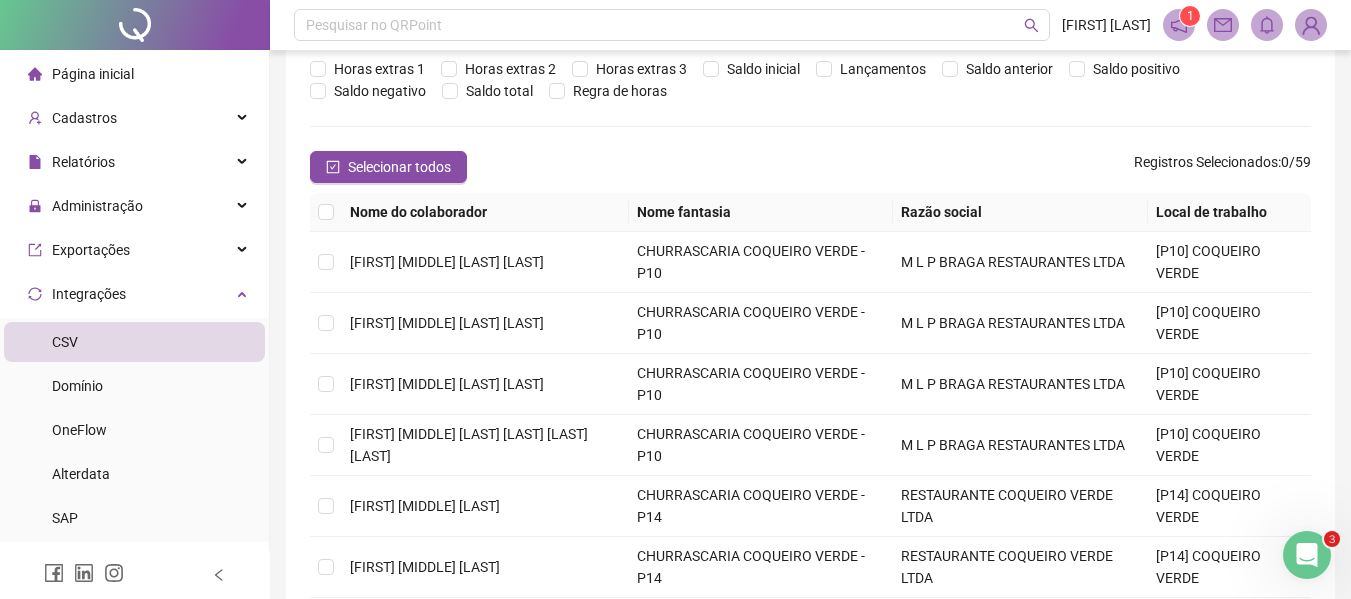 scroll, scrollTop: 0, scrollLeft: 0, axis: both 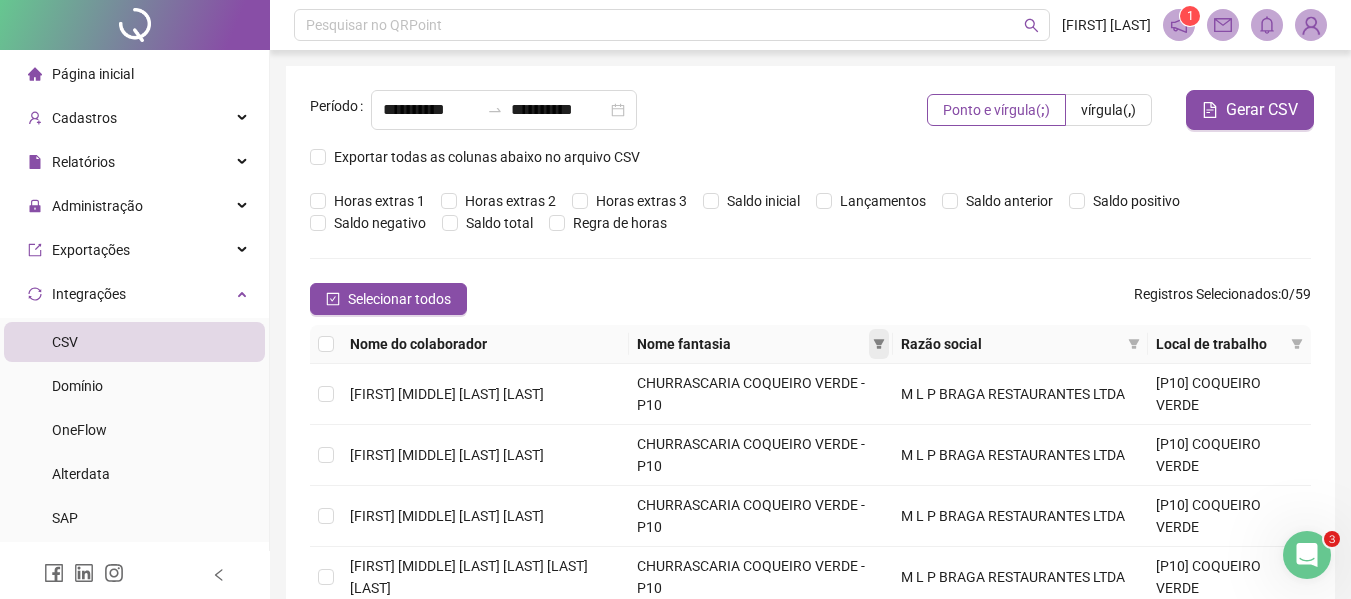 click 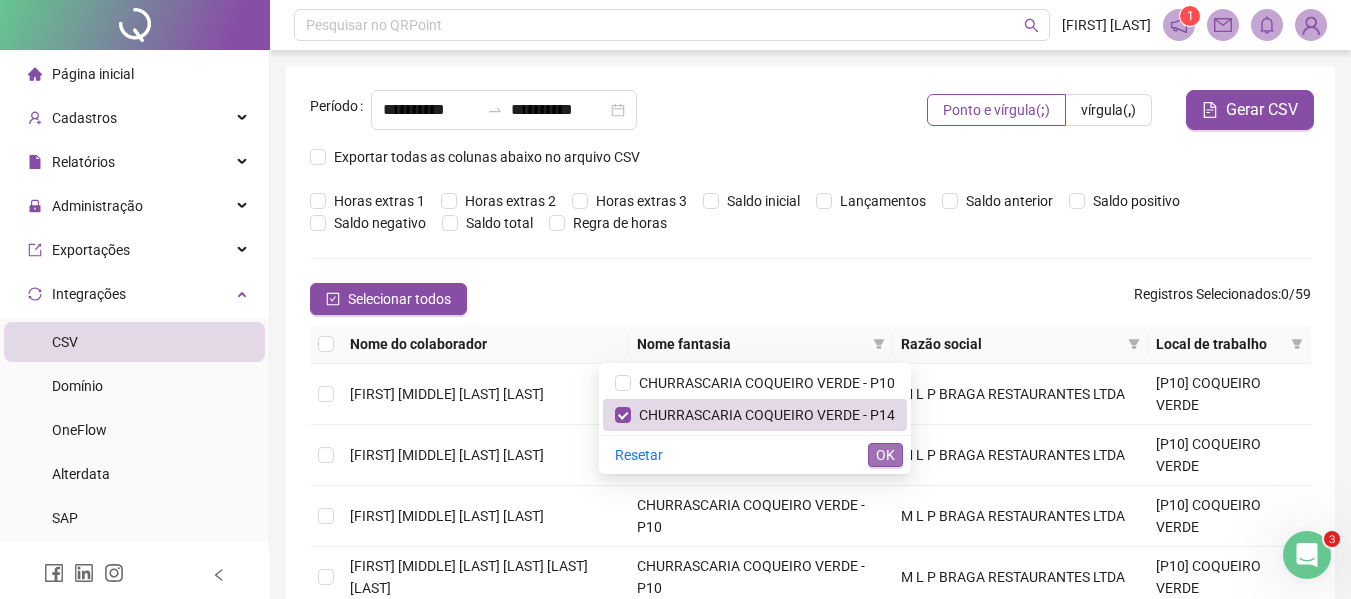click on "OK" at bounding box center [885, 455] 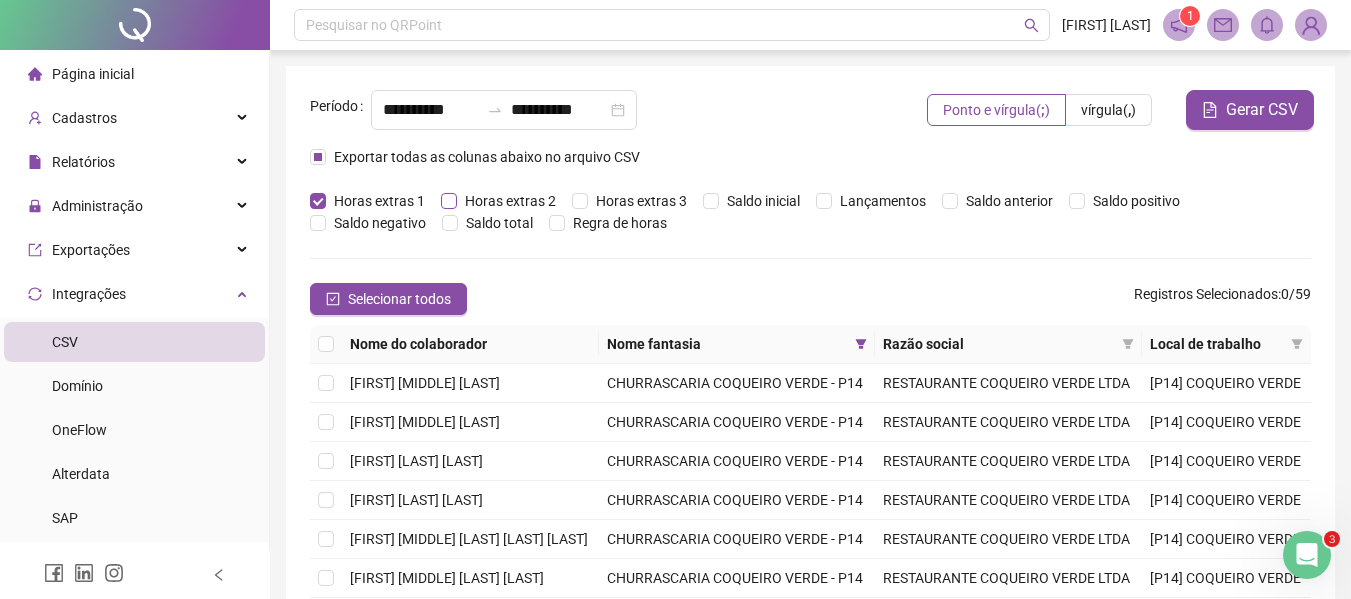 click on "Horas extras 2" at bounding box center (510, 201) 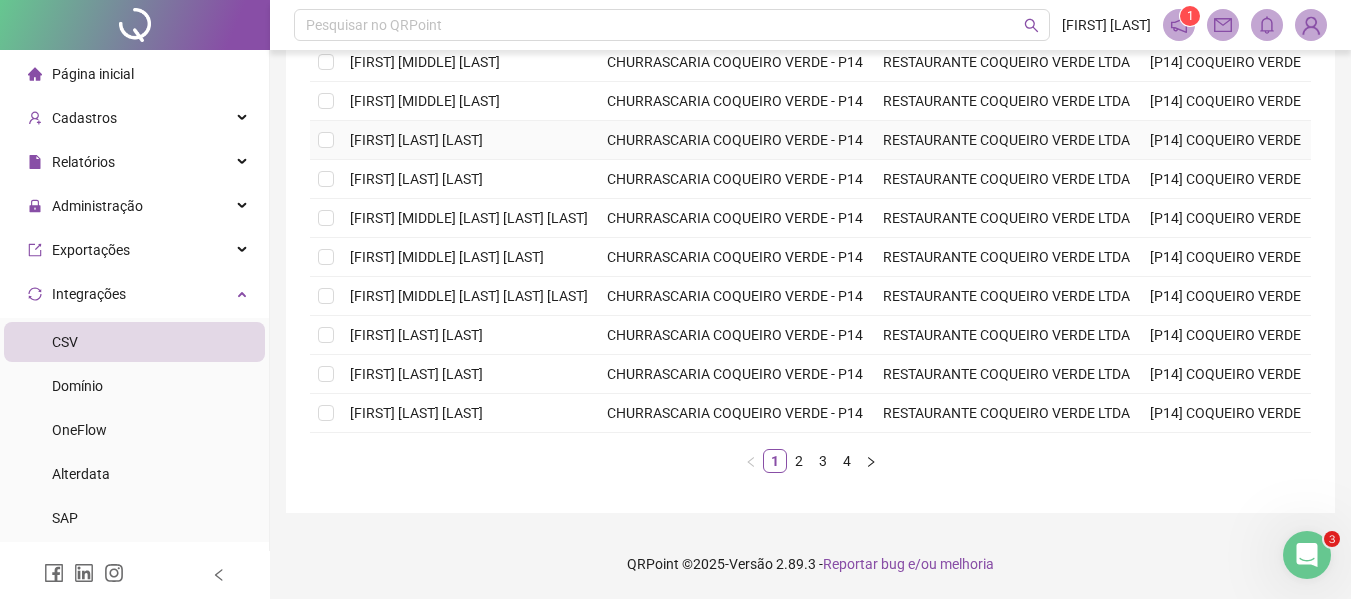 scroll, scrollTop: 21, scrollLeft: 0, axis: vertical 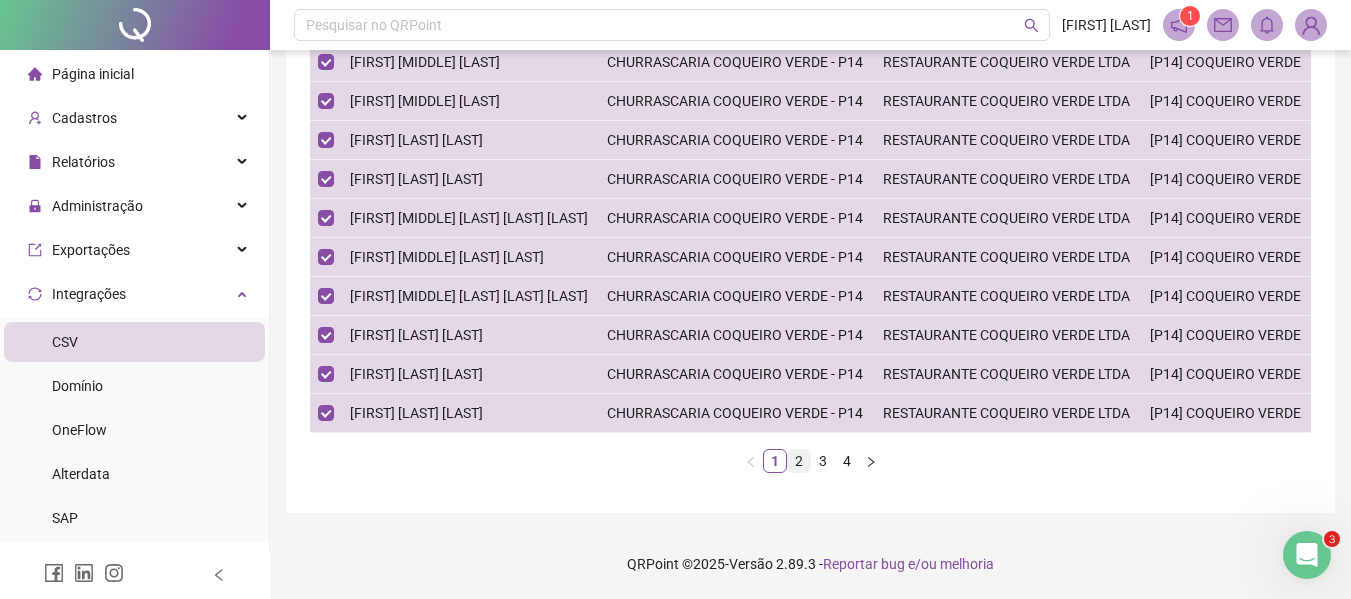 click on "2" at bounding box center [799, 461] 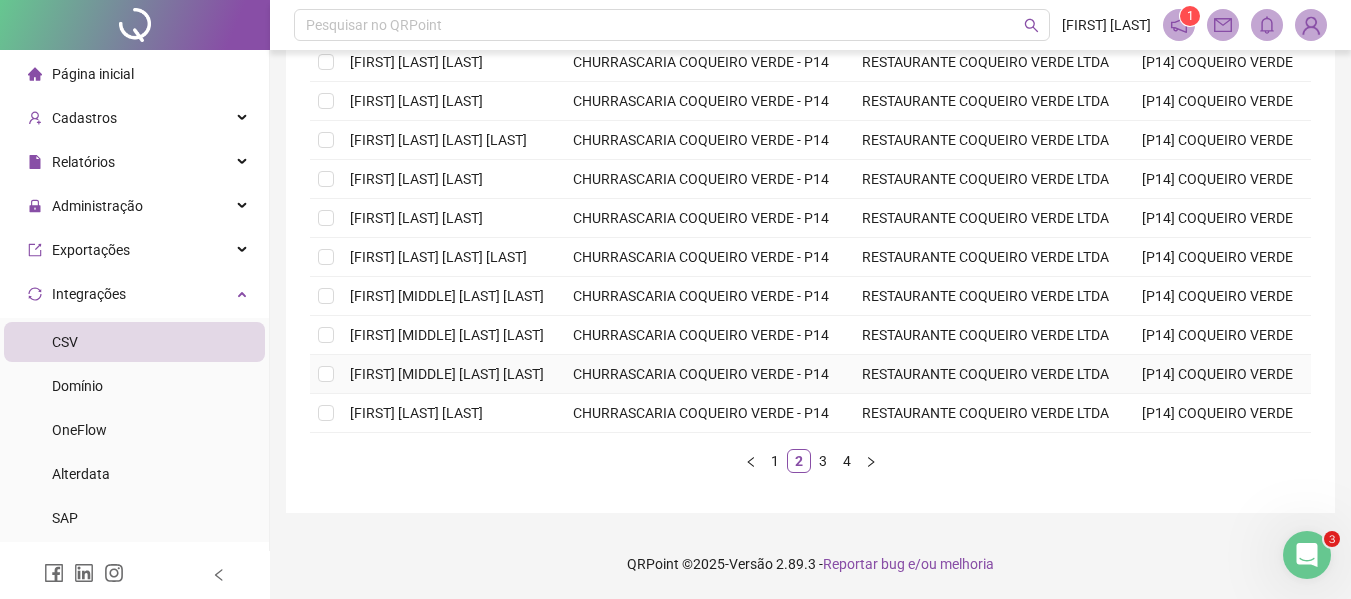 scroll, scrollTop: 21, scrollLeft: 0, axis: vertical 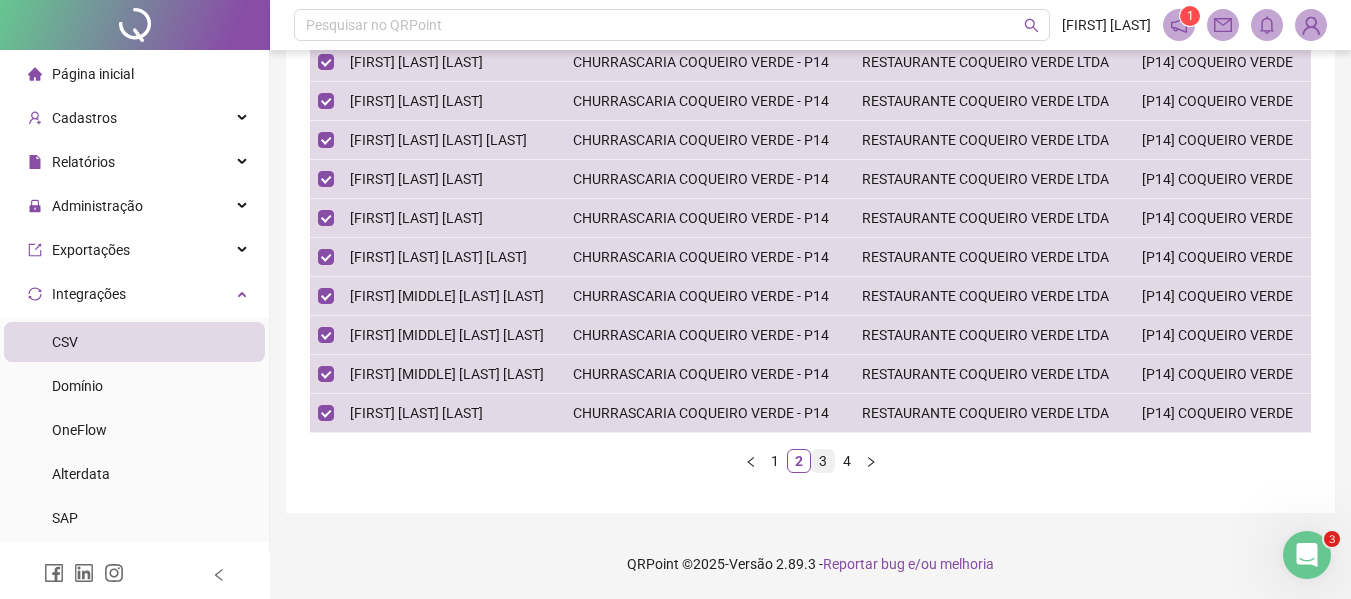 click on "3" at bounding box center (823, 461) 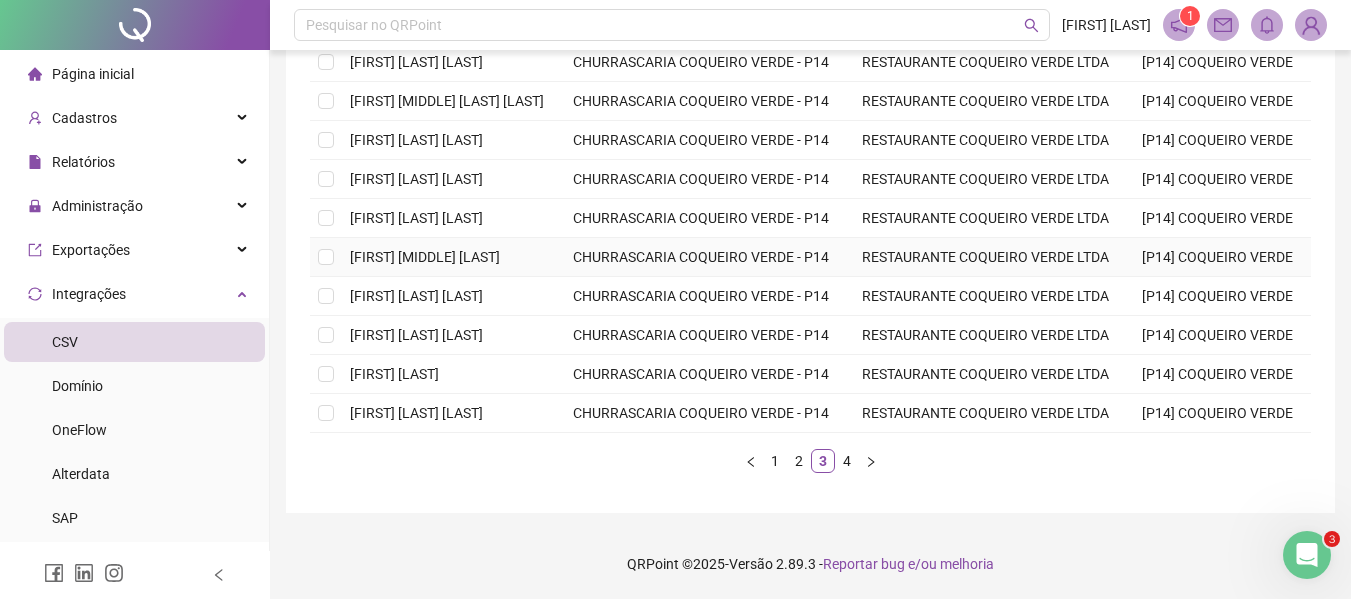 scroll, scrollTop: 21, scrollLeft: 0, axis: vertical 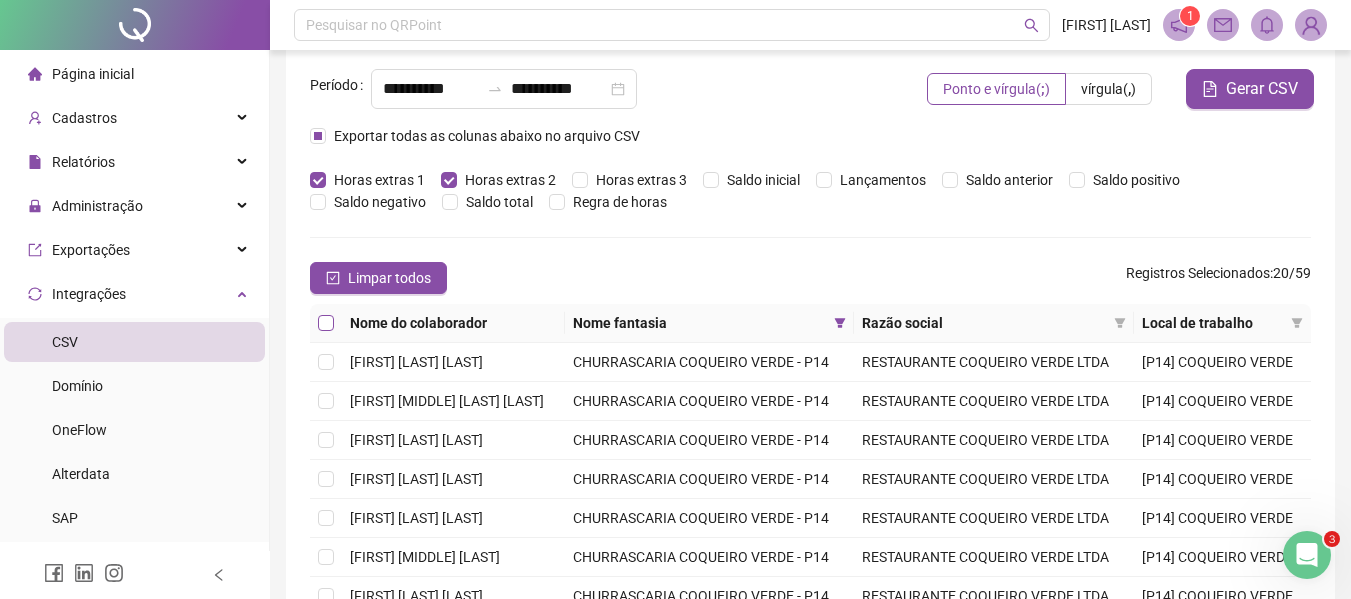 click at bounding box center [326, 323] 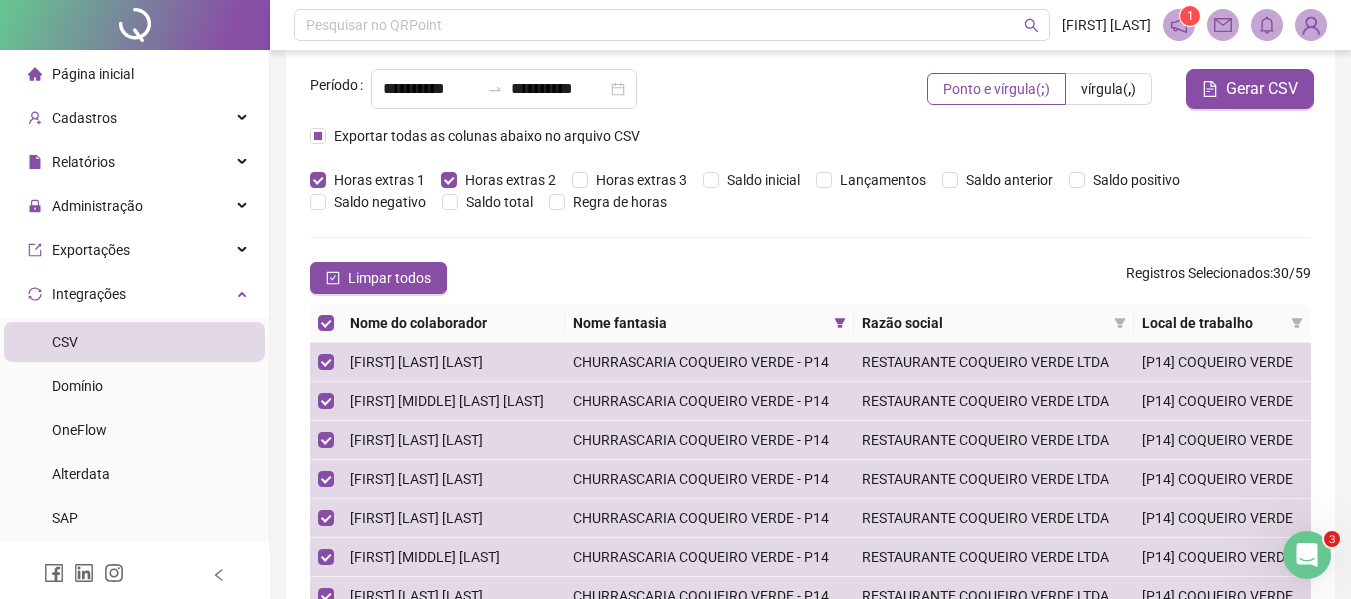 scroll, scrollTop: 321, scrollLeft: 0, axis: vertical 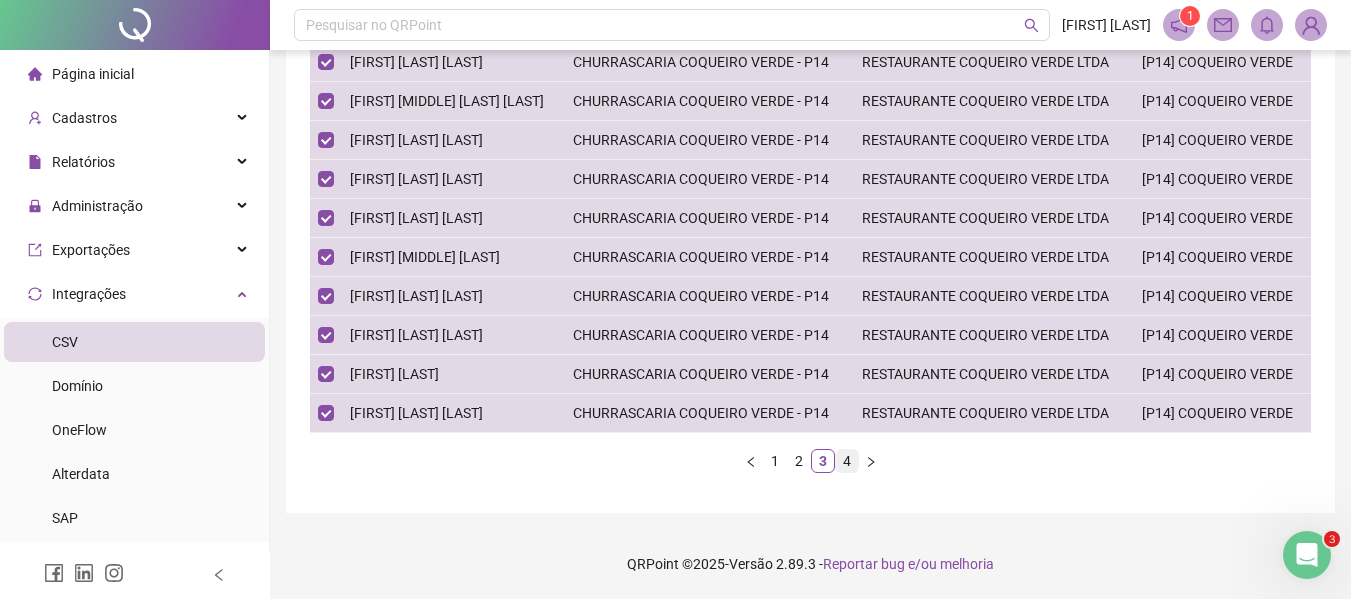 click on "4" at bounding box center [847, 461] 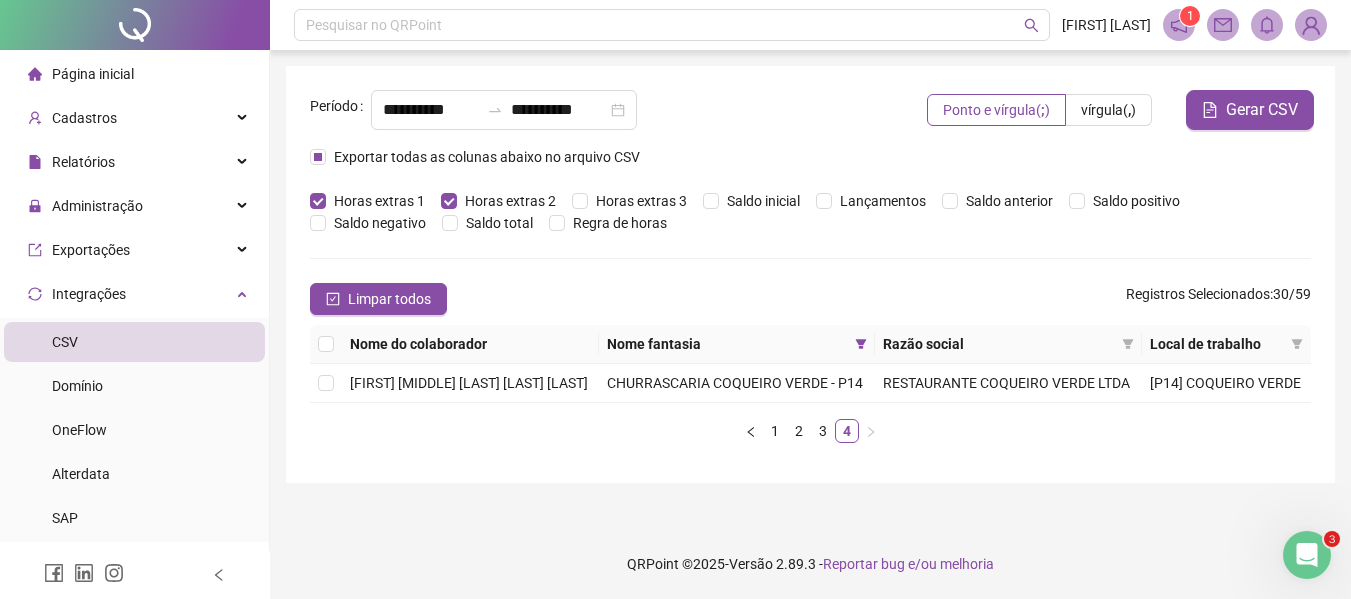 scroll, scrollTop: 0, scrollLeft: 0, axis: both 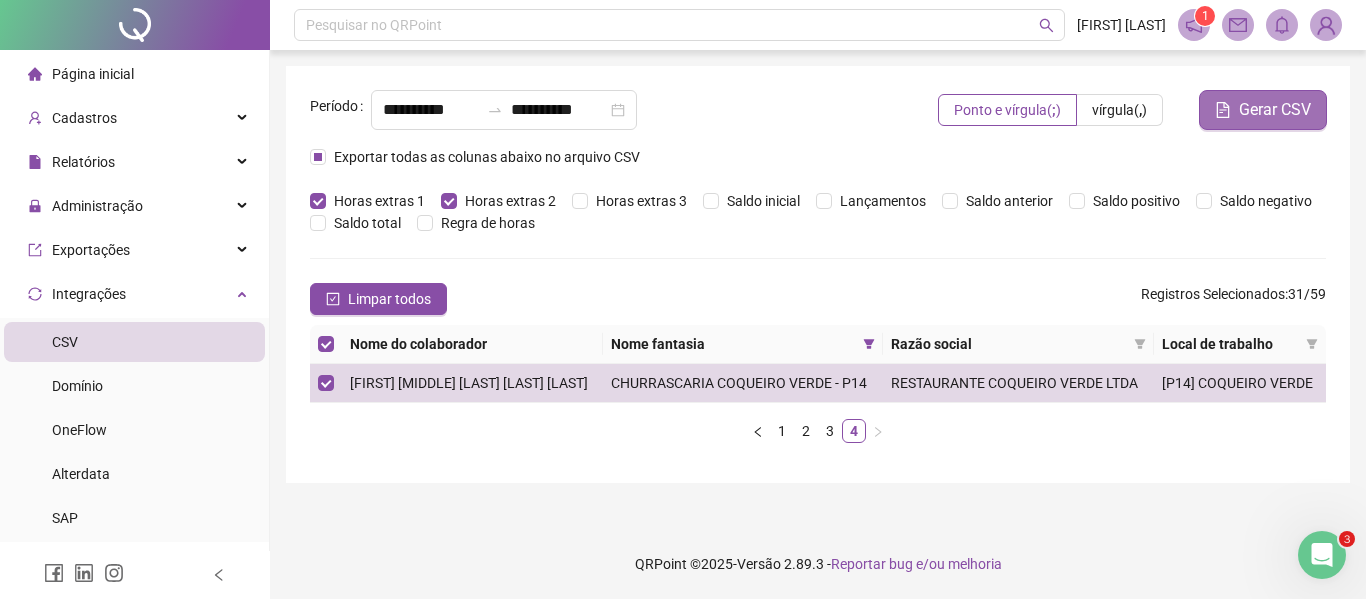 click on "Gerar CSV" at bounding box center [1275, 110] 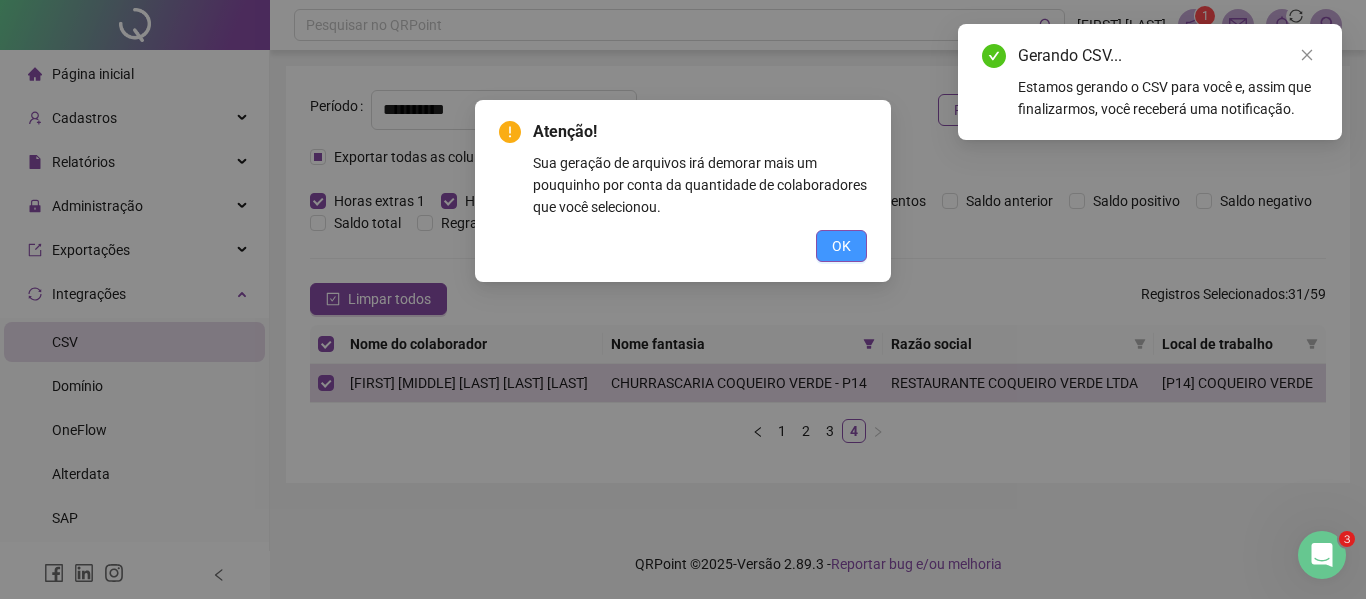 click on "OK" at bounding box center [841, 246] 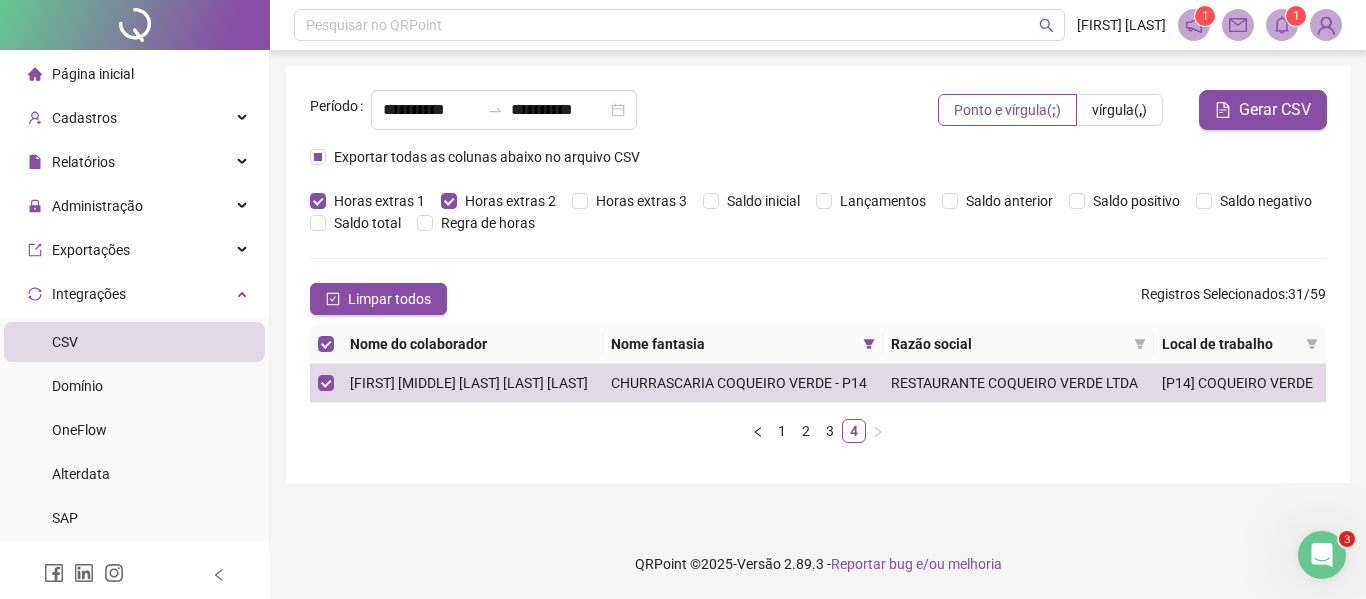 click 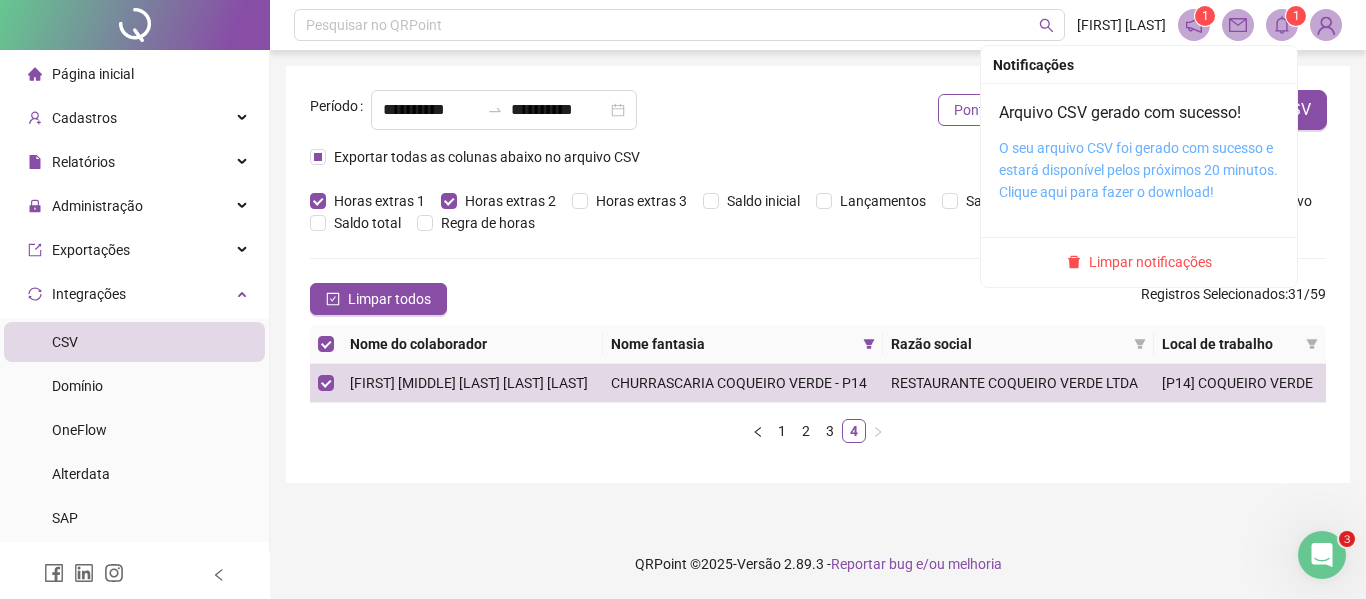 click on "O seu arquivo CSV foi gerado com sucesso e estará disponível pelos próximos 20 minutos.
Clique aqui para fazer o download!" at bounding box center (1138, 170) 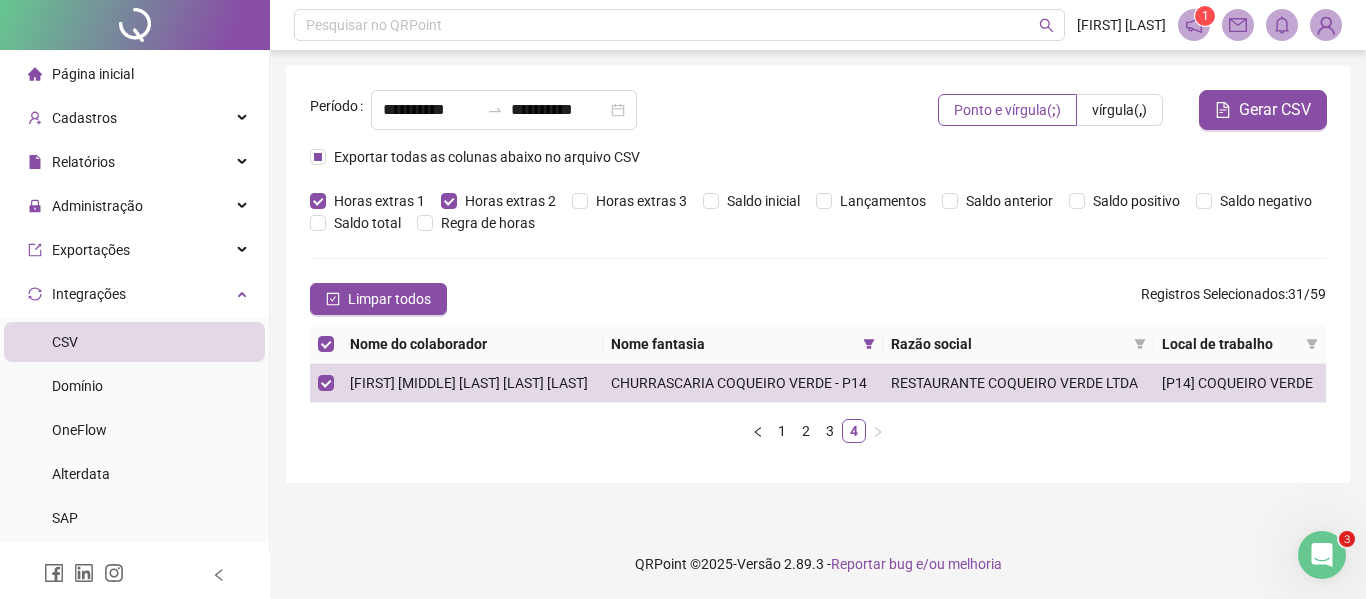 click on "**********" at bounding box center (637, 110) 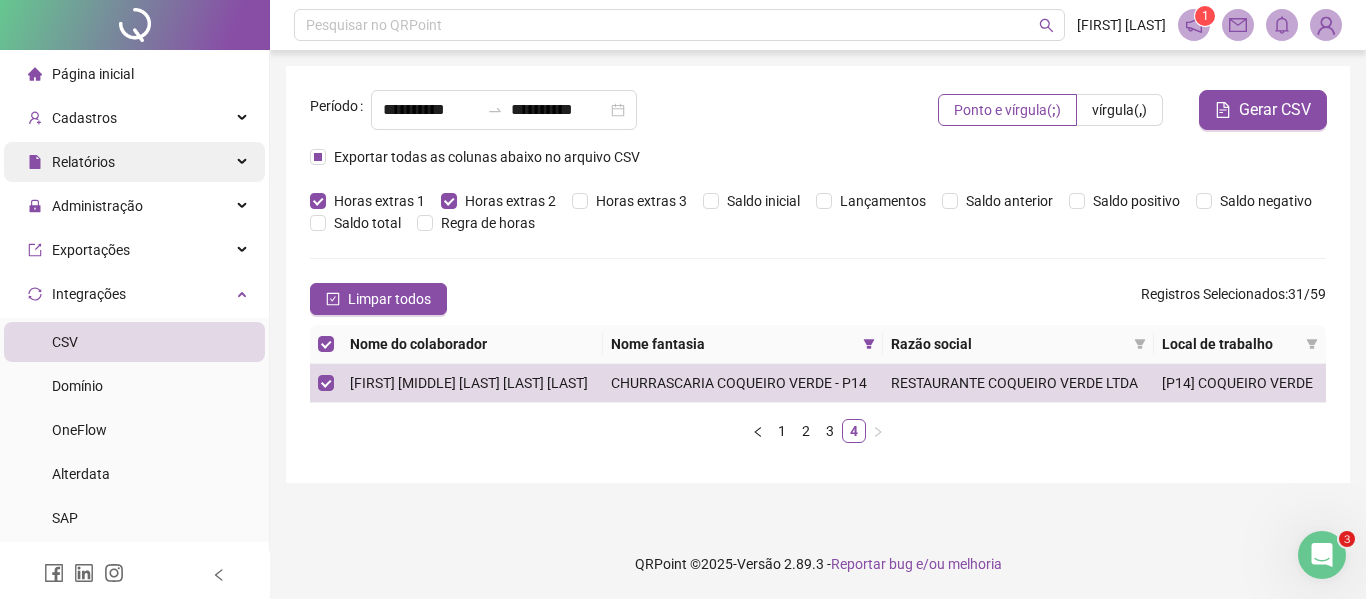 click on "Relatórios" at bounding box center [134, 162] 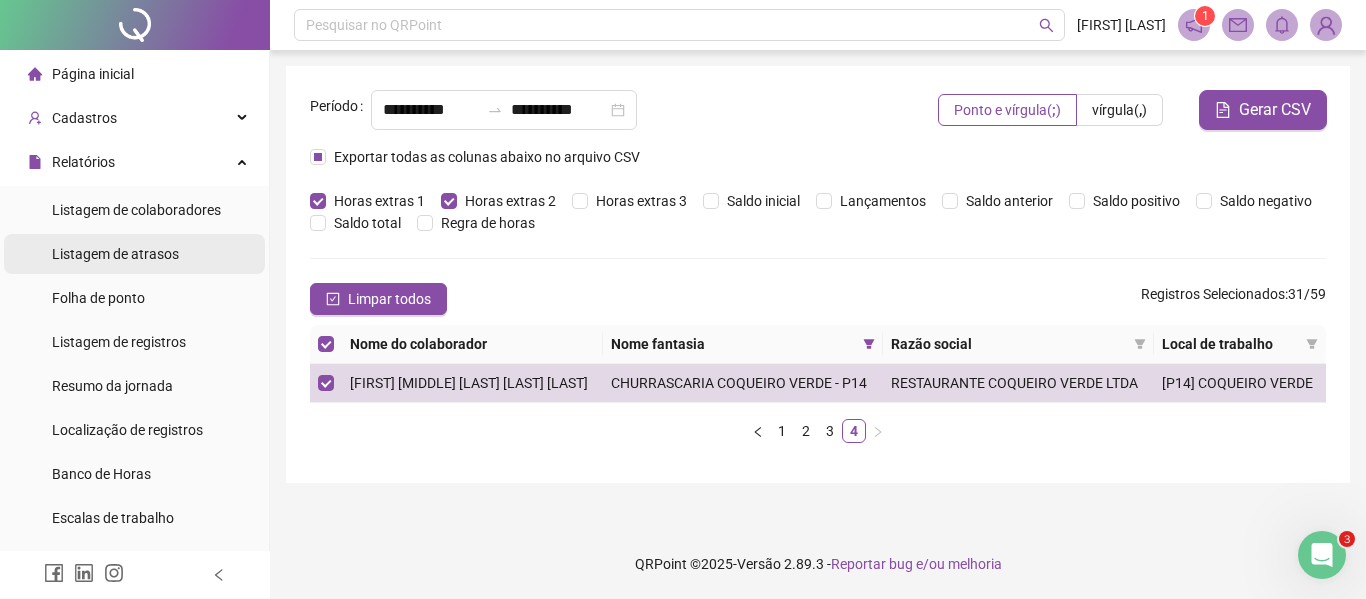 click on "Listagem de atrasos" at bounding box center (115, 254) 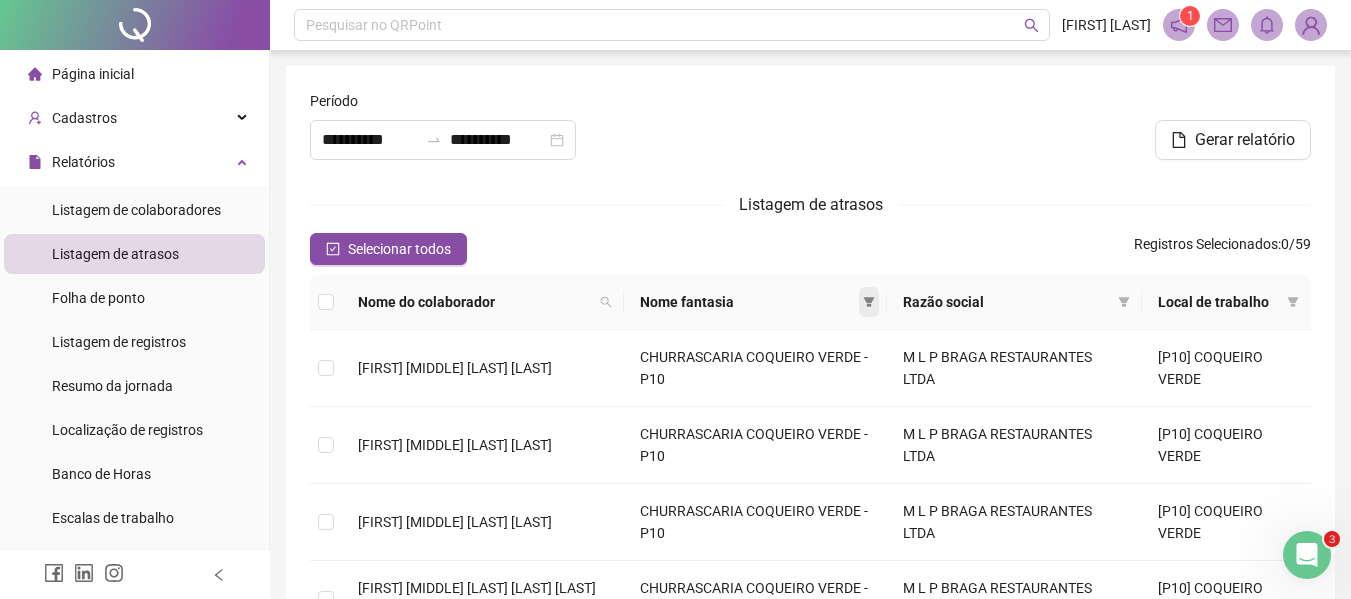 click 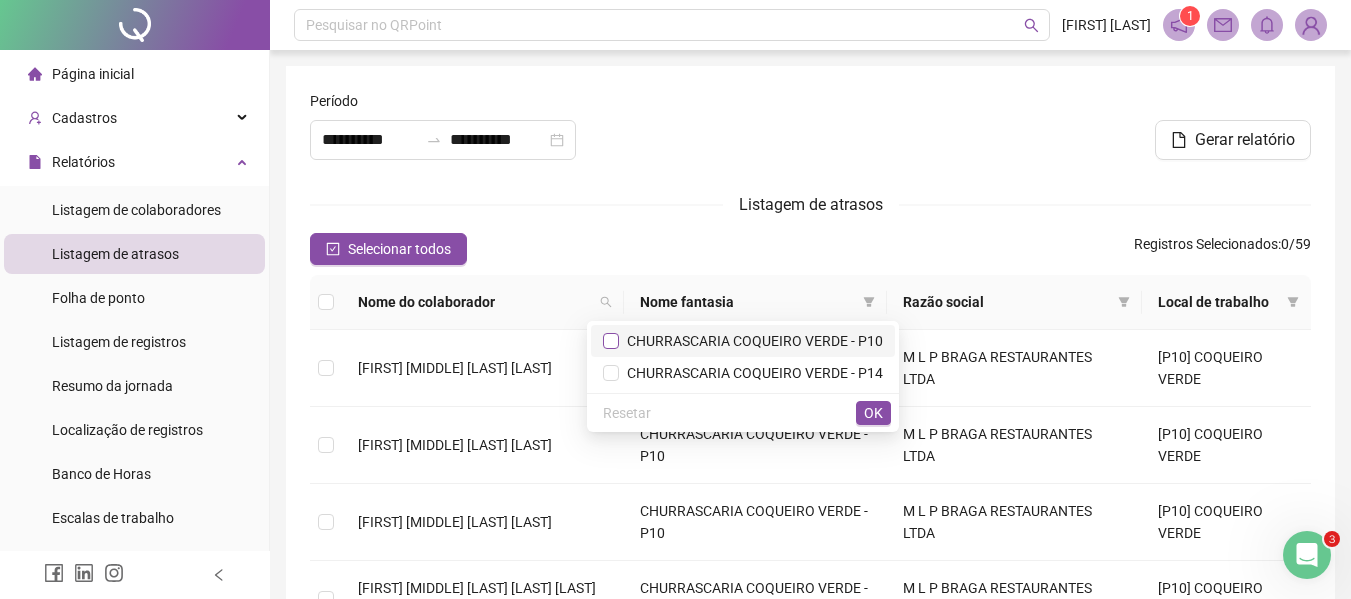 click at bounding box center [611, 341] 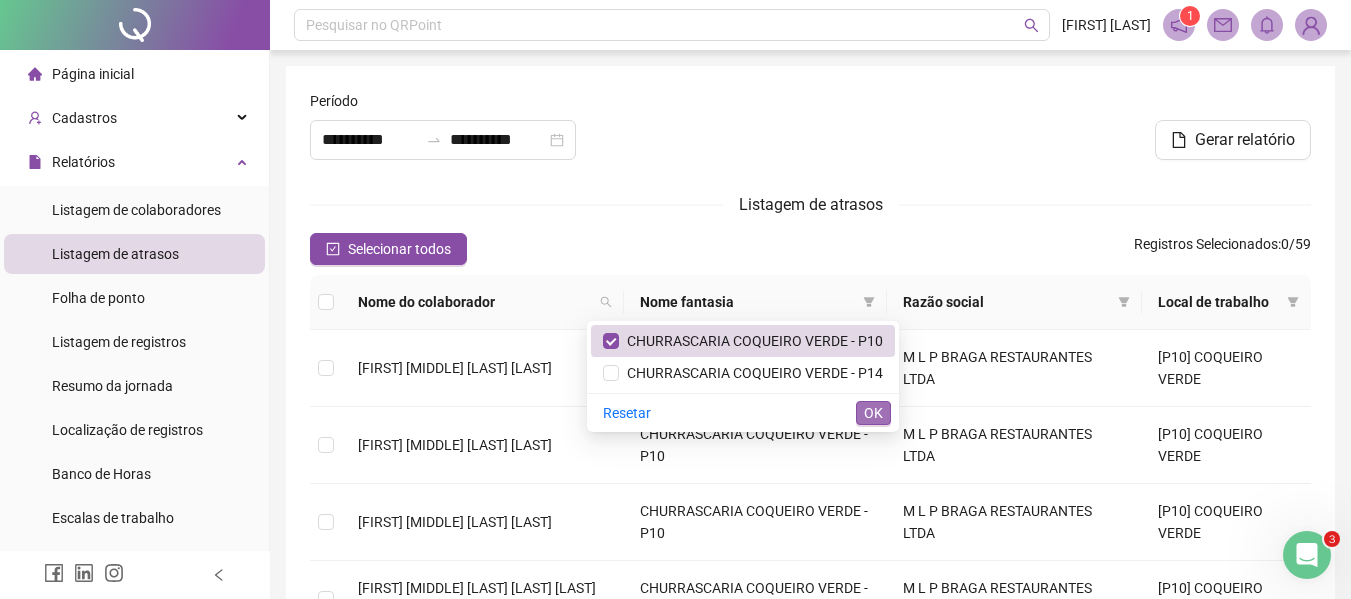 click on "OK" at bounding box center [873, 413] 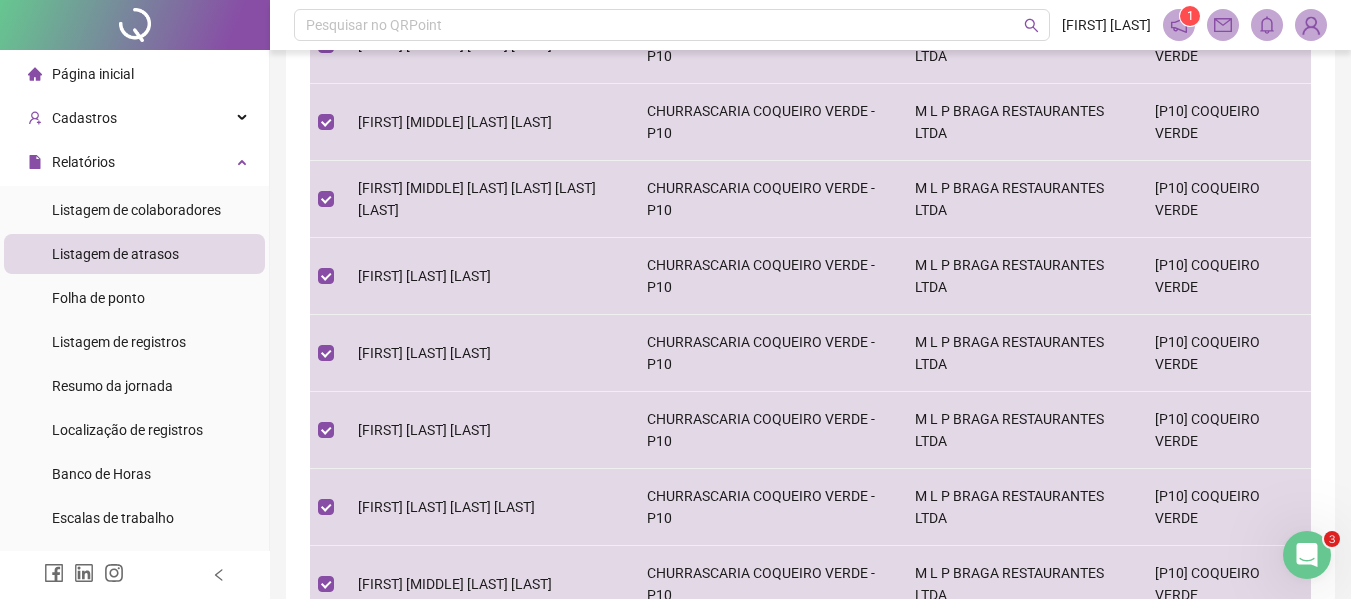 scroll, scrollTop: 675, scrollLeft: 0, axis: vertical 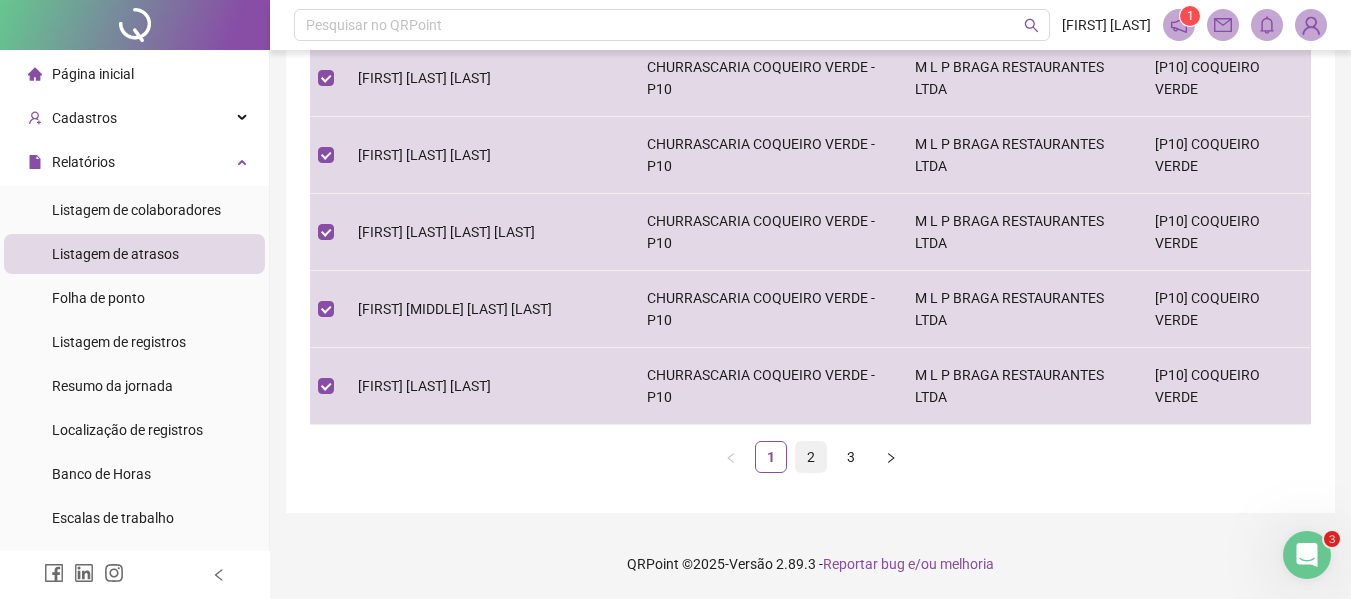 click on "2" at bounding box center (811, 457) 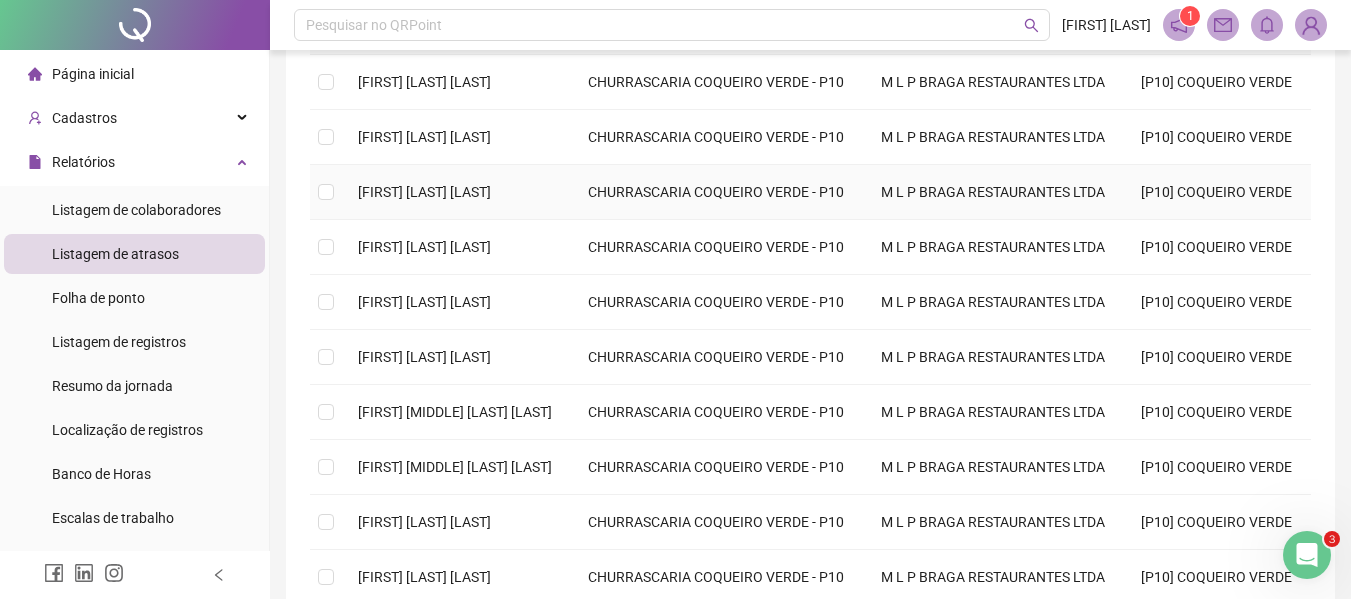 scroll, scrollTop: 0, scrollLeft: 0, axis: both 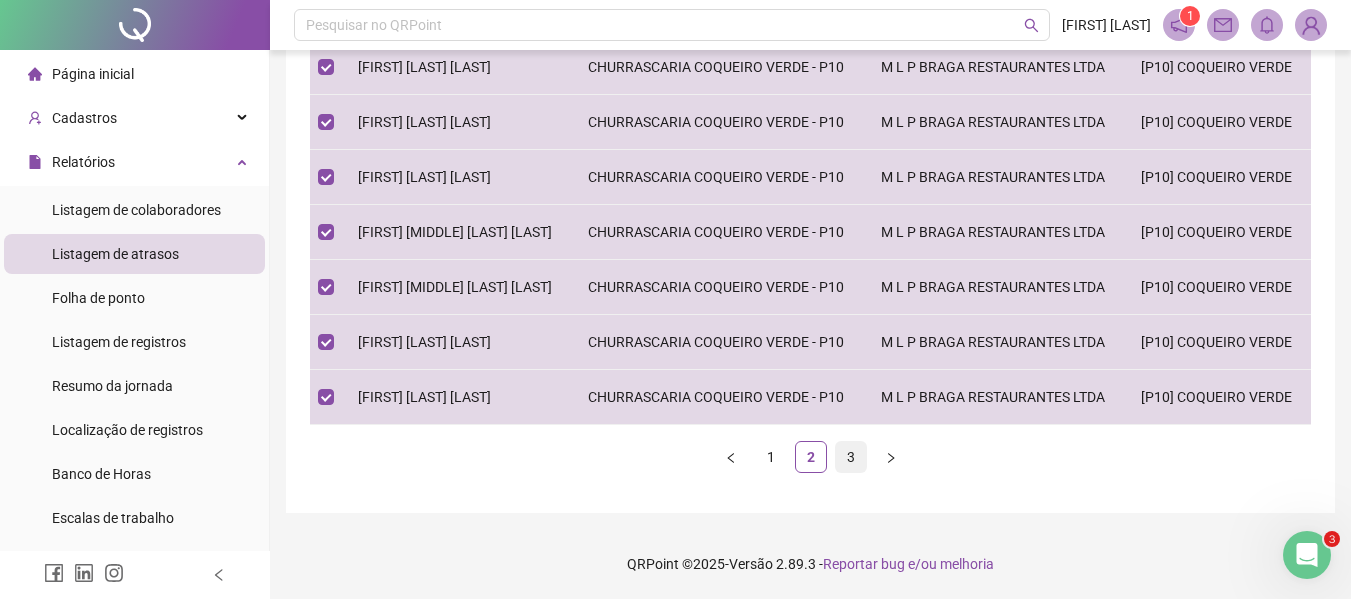 click on "3" at bounding box center [851, 457] 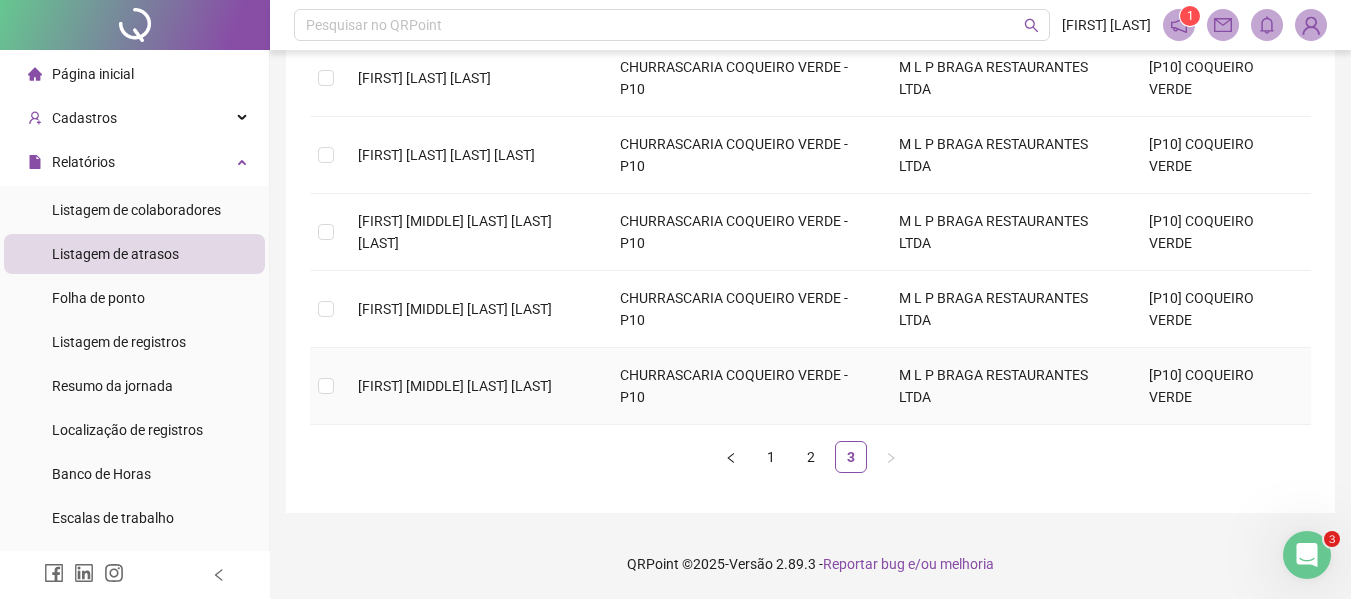 scroll, scrollTop: 121, scrollLeft: 0, axis: vertical 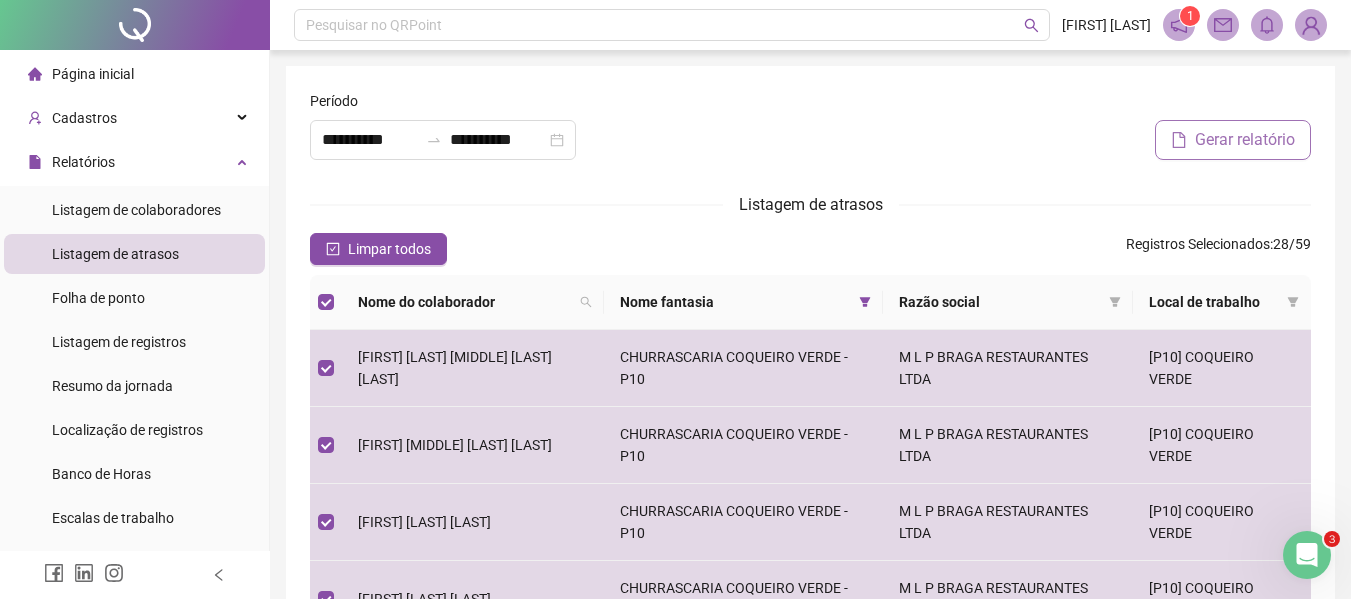 click on "Gerar relatório" at bounding box center [1245, 140] 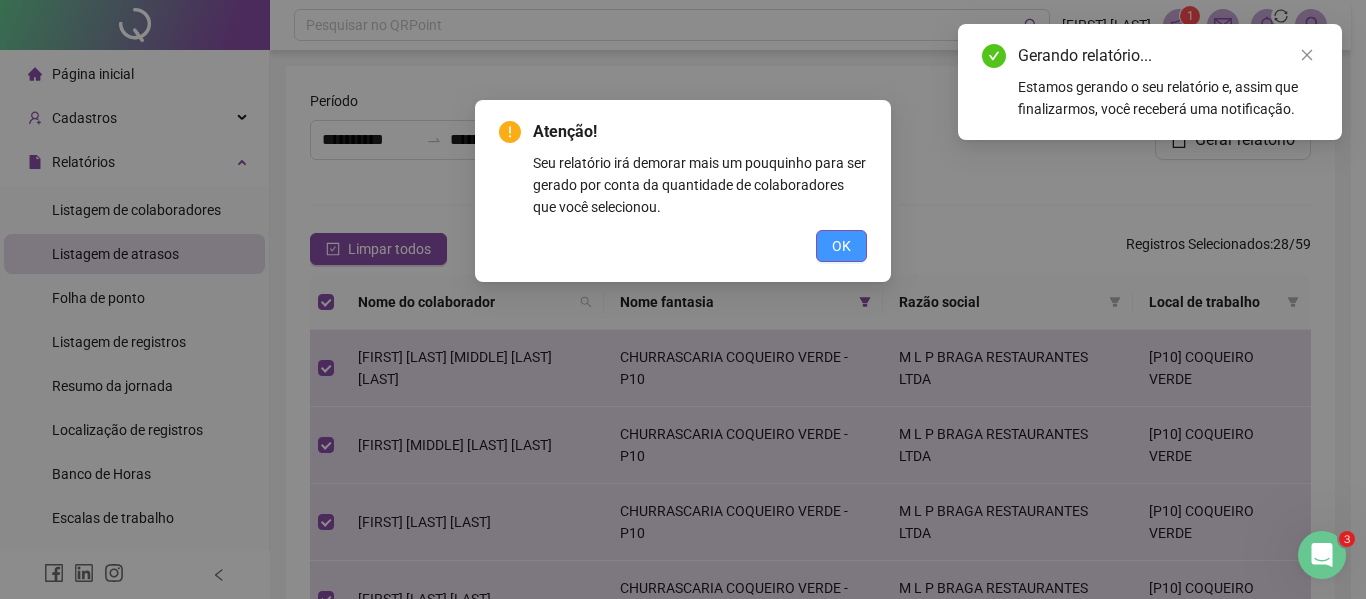 click on "OK" at bounding box center (841, 246) 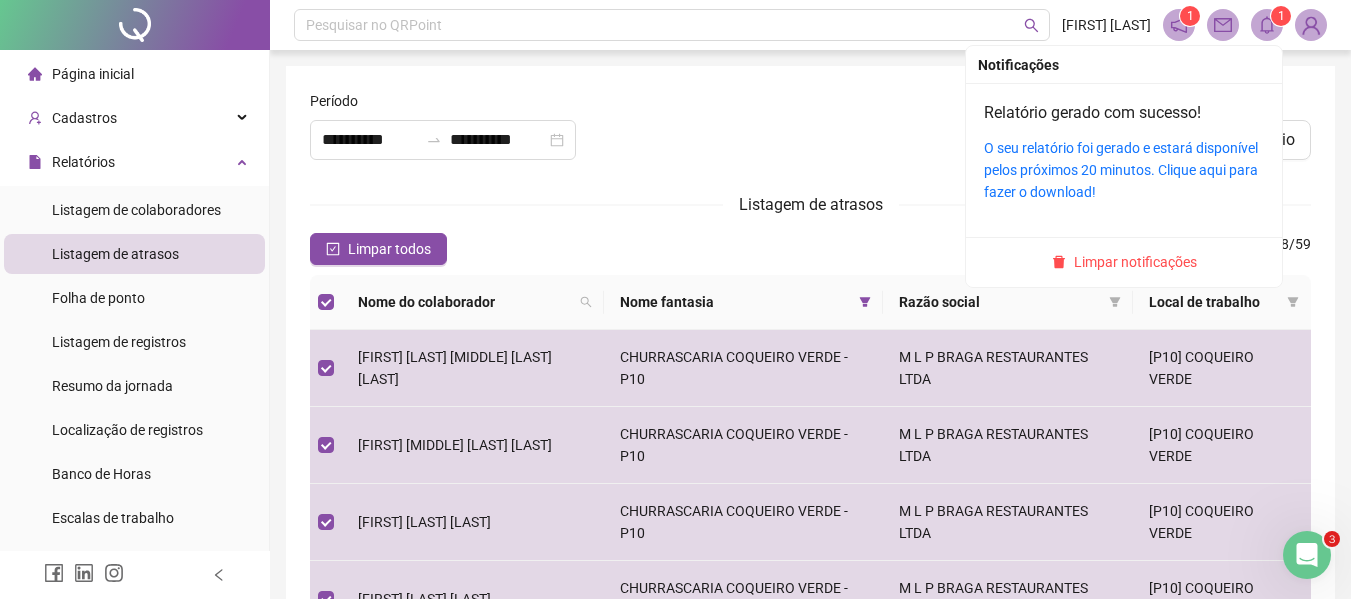 click 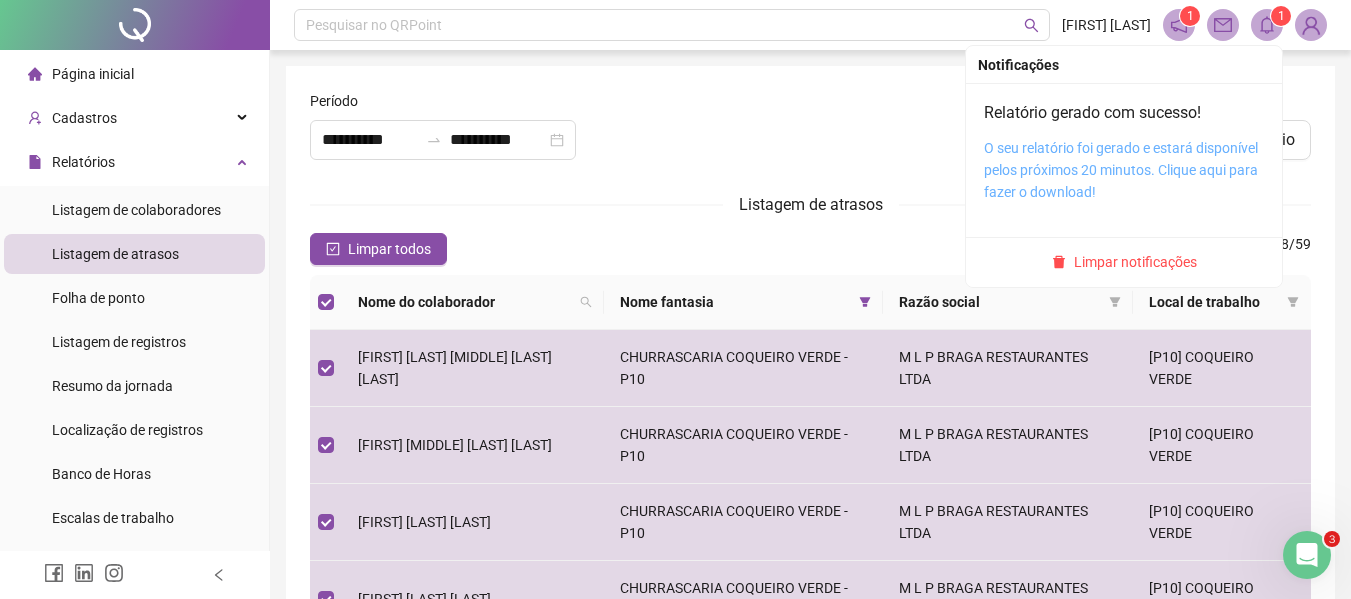 click on "O seu relatório foi gerado e estará disponível pelos próximos 20 minutos.
Clique aqui para fazer o download!" at bounding box center [1121, 170] 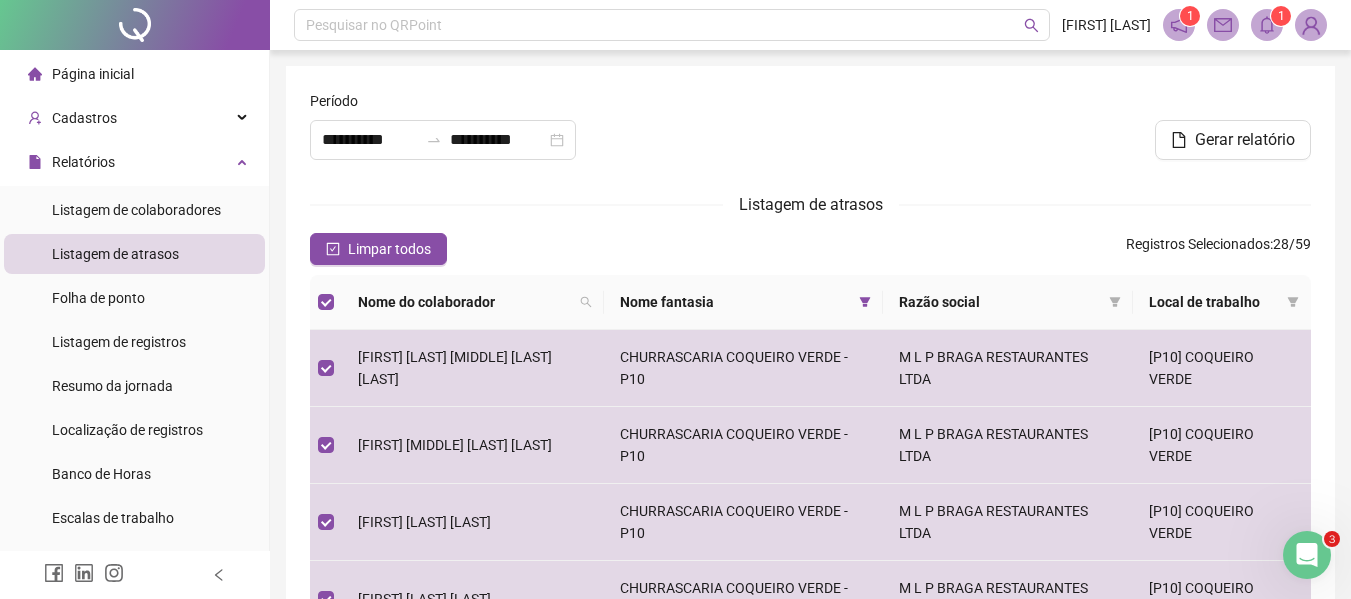 click on "Gerar relatório" at bounding box center [980, 140] 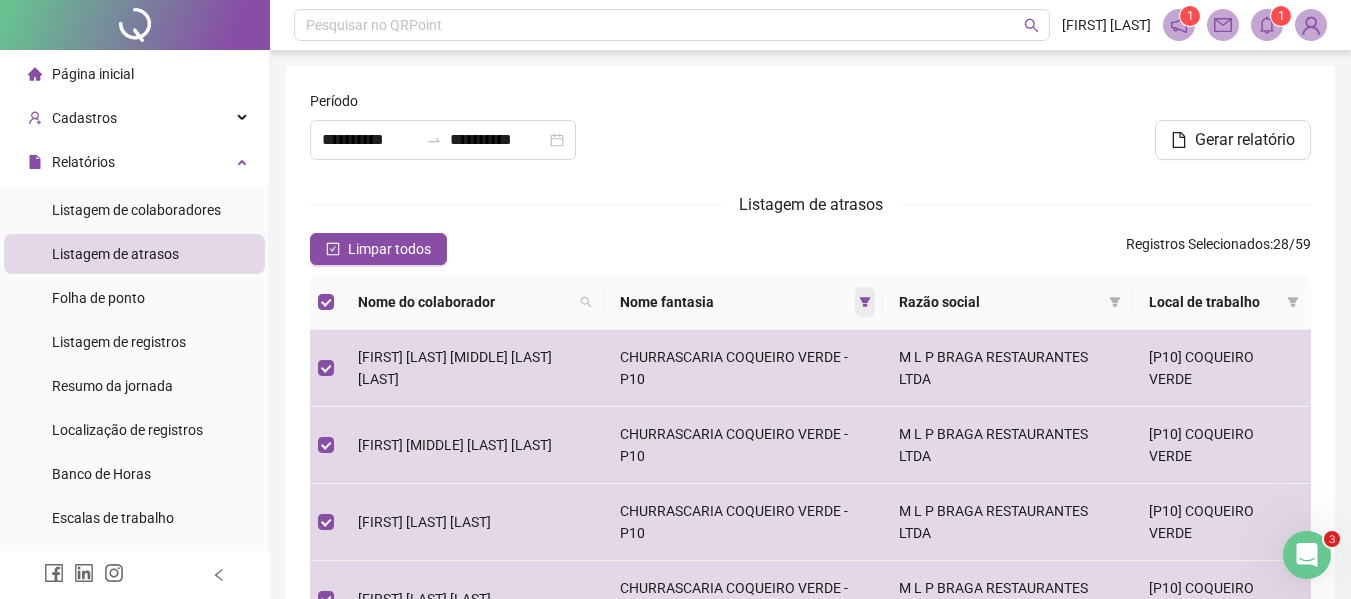 click at bounding box center [865, 302] 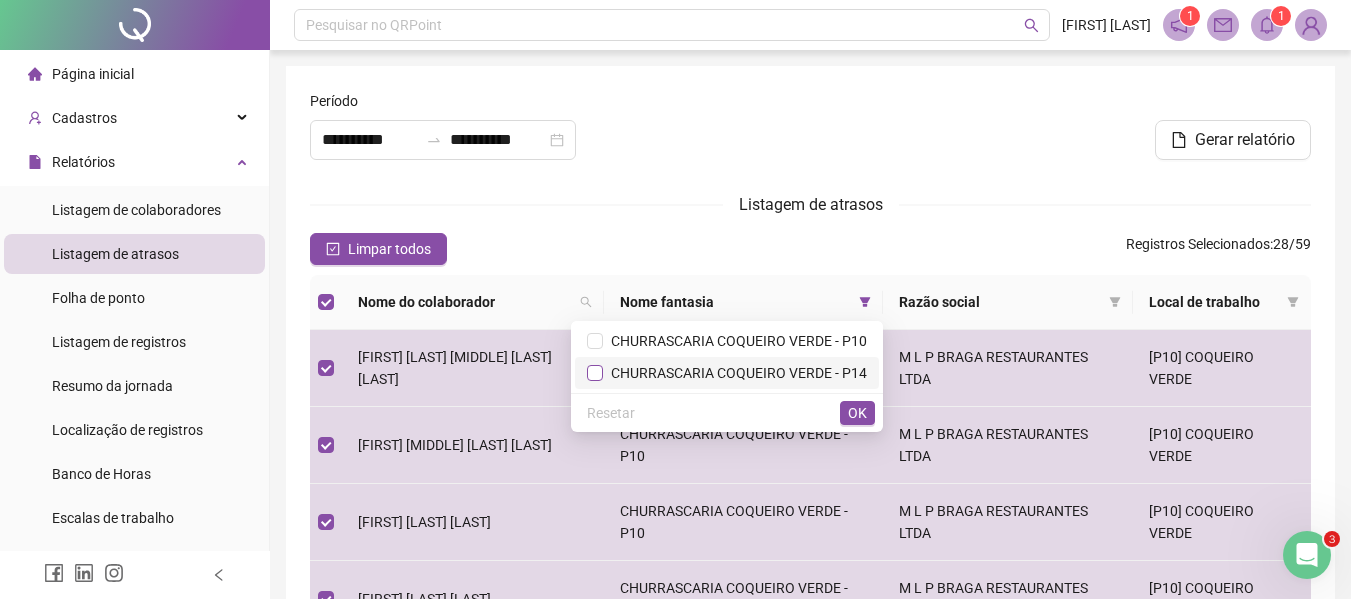 click at bounding box center (595, 373) 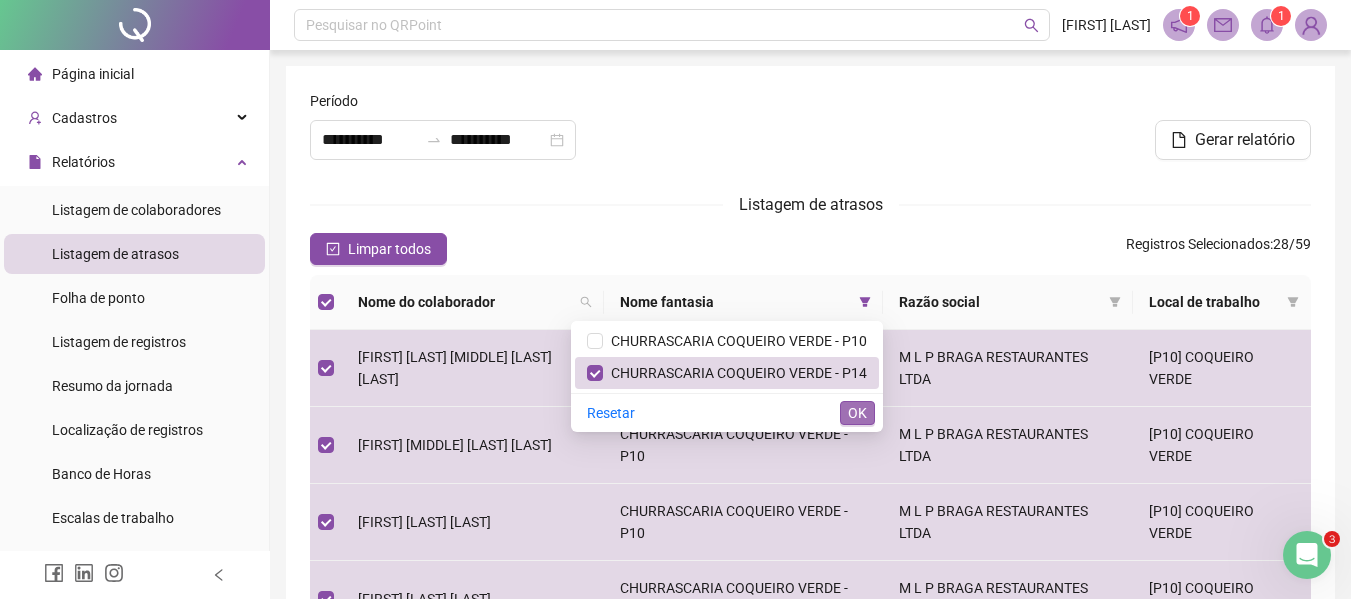 click on "OK" at bounding box center (857, 413) 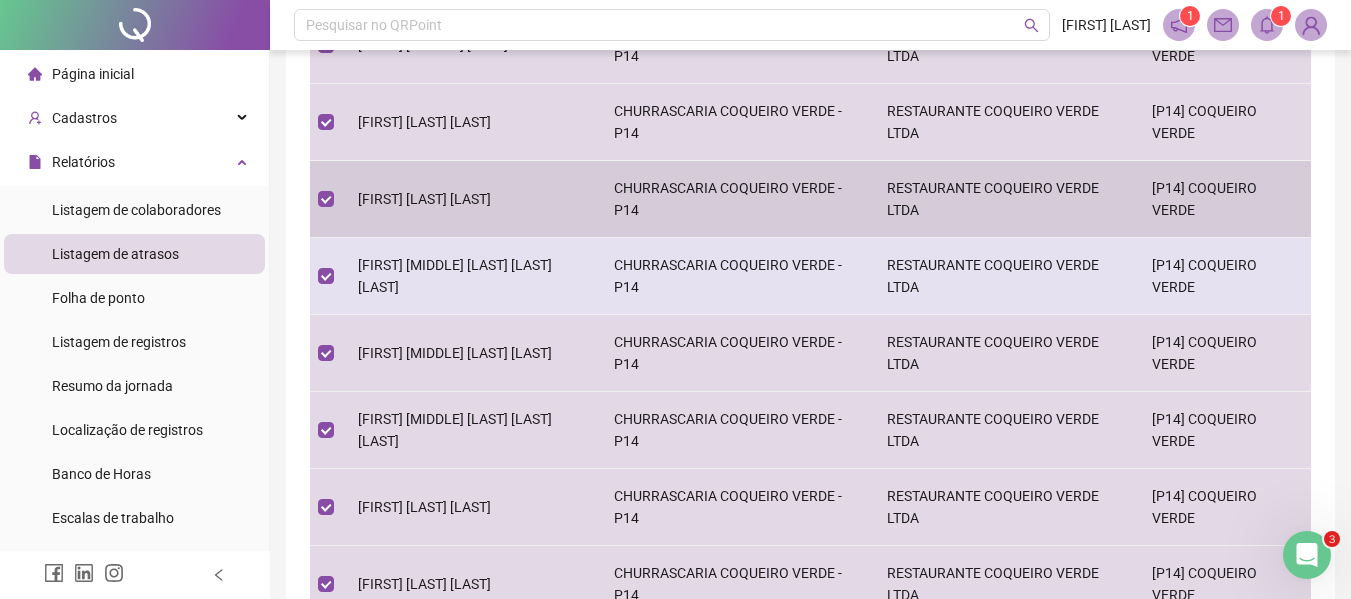 scroll, scrollTop: 675, scrollLeft: 0, axis: vertical 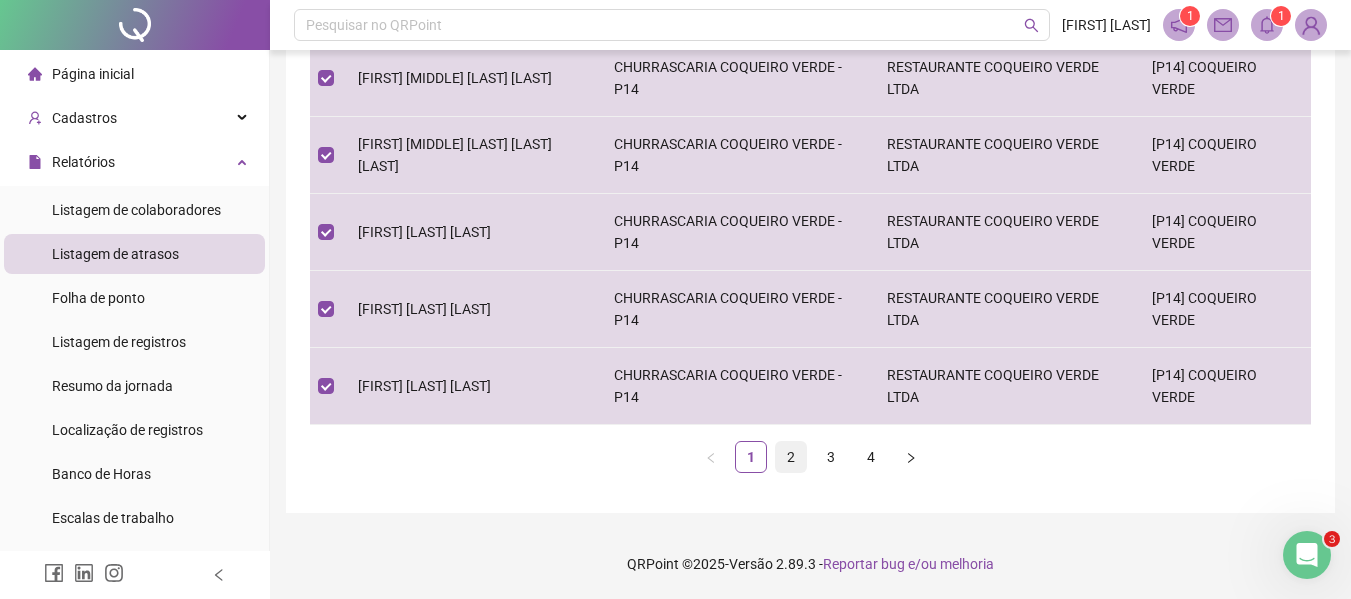 click on "2" at bounding box center [791, 457] 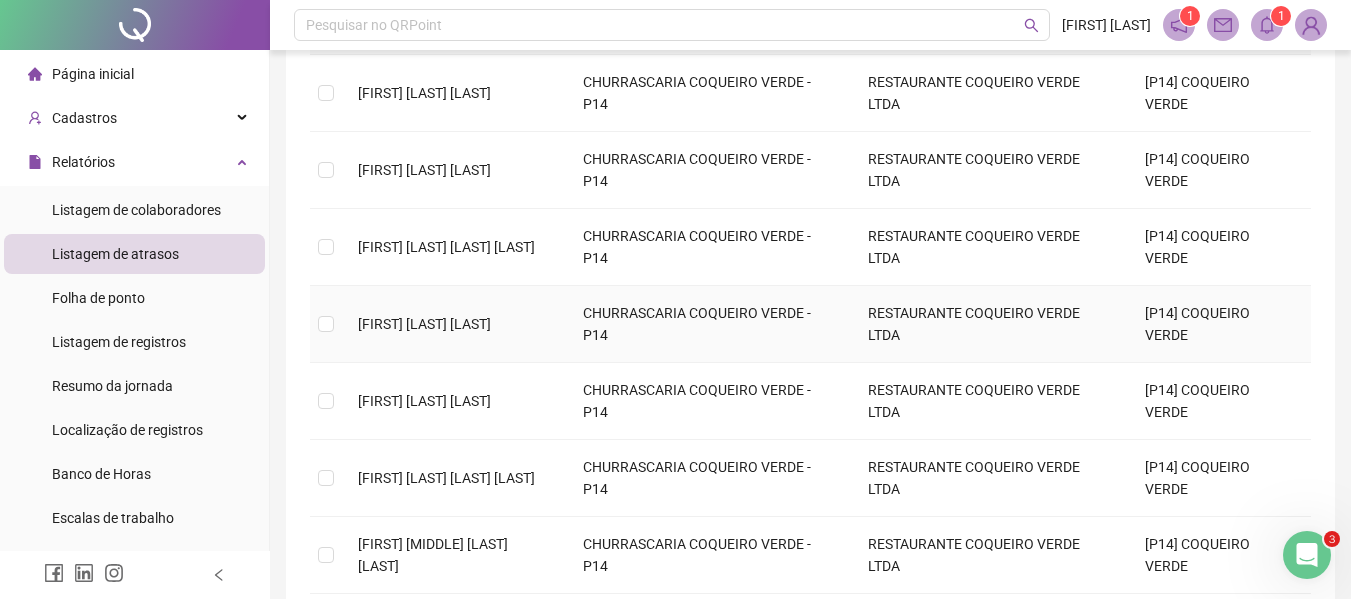 scroll, scrollTop: 175, scrollLeft: 0, axis: vertical 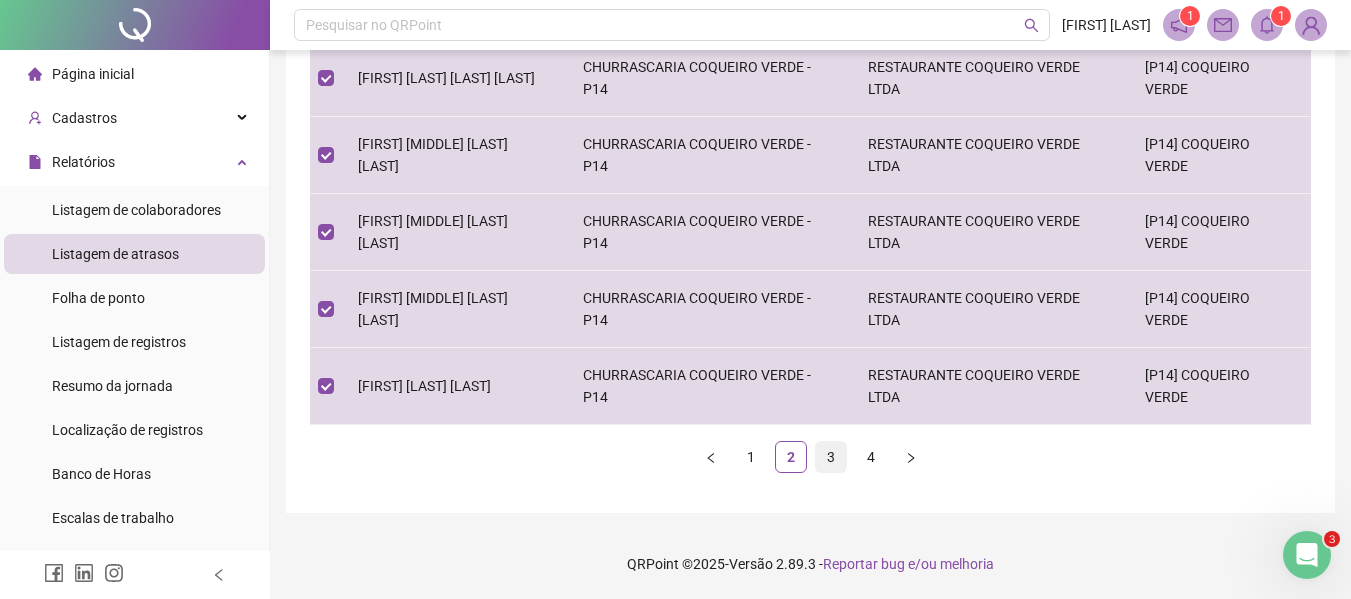 click on "3" at bounding box center (831, 457) 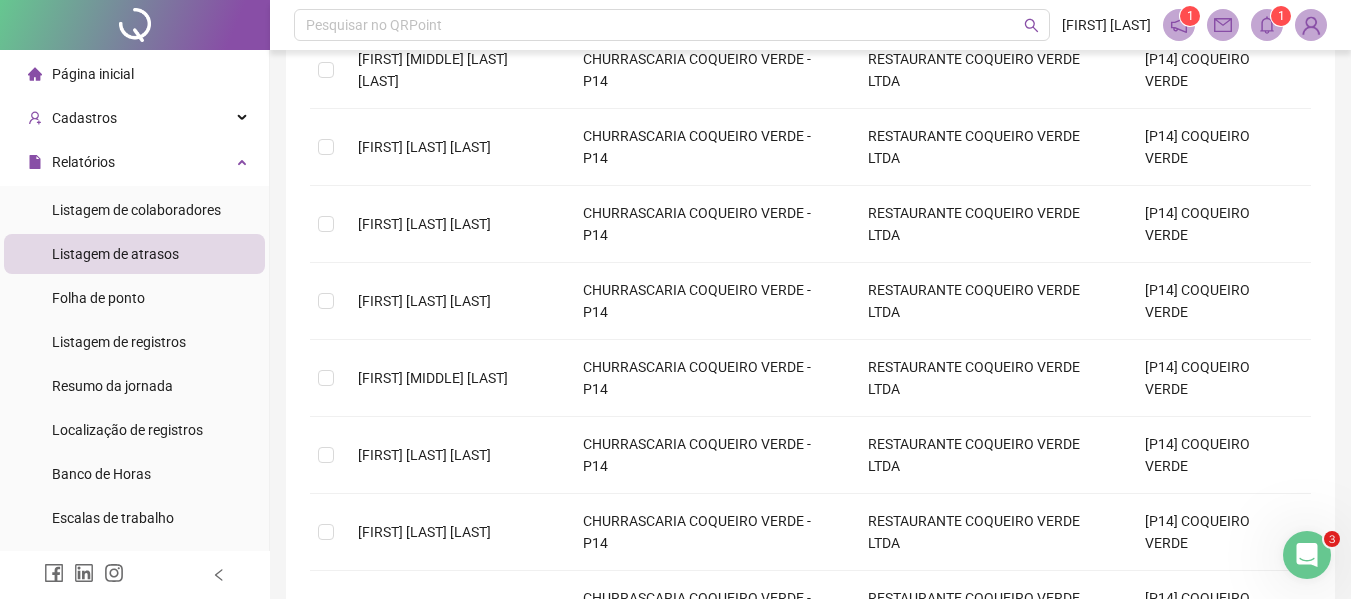 scroll, scrollTop: 175, scrollLeft: 0, axis: vertical 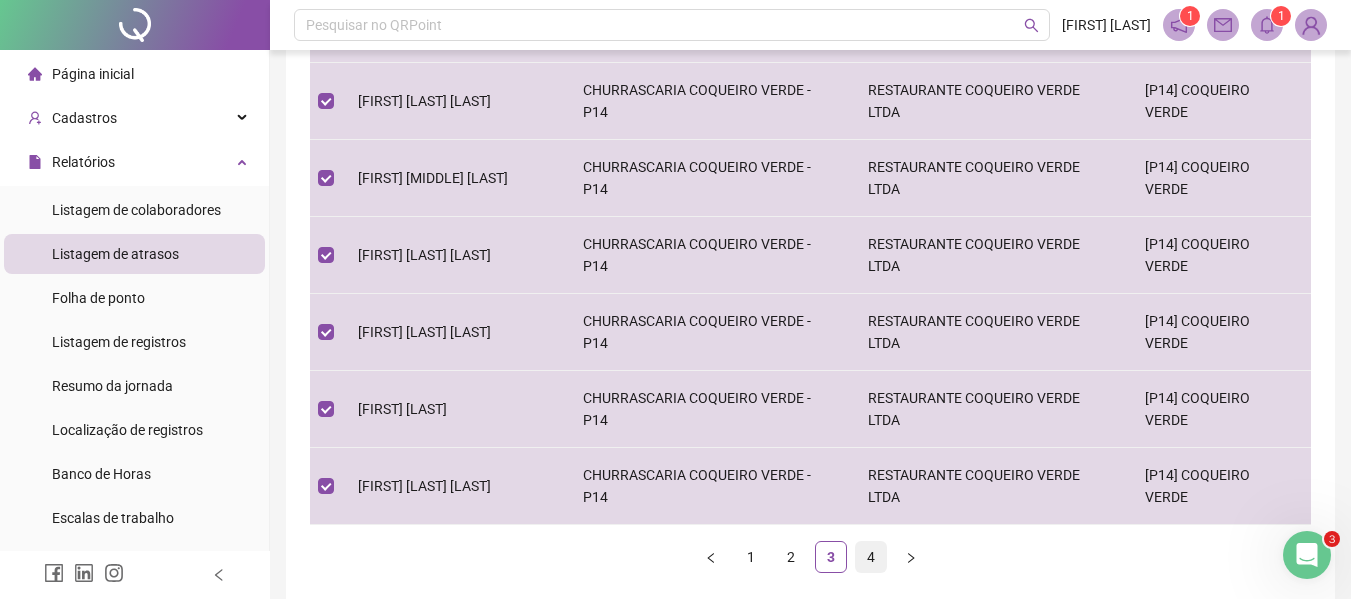click on "4" at bounding box center (871, 557) 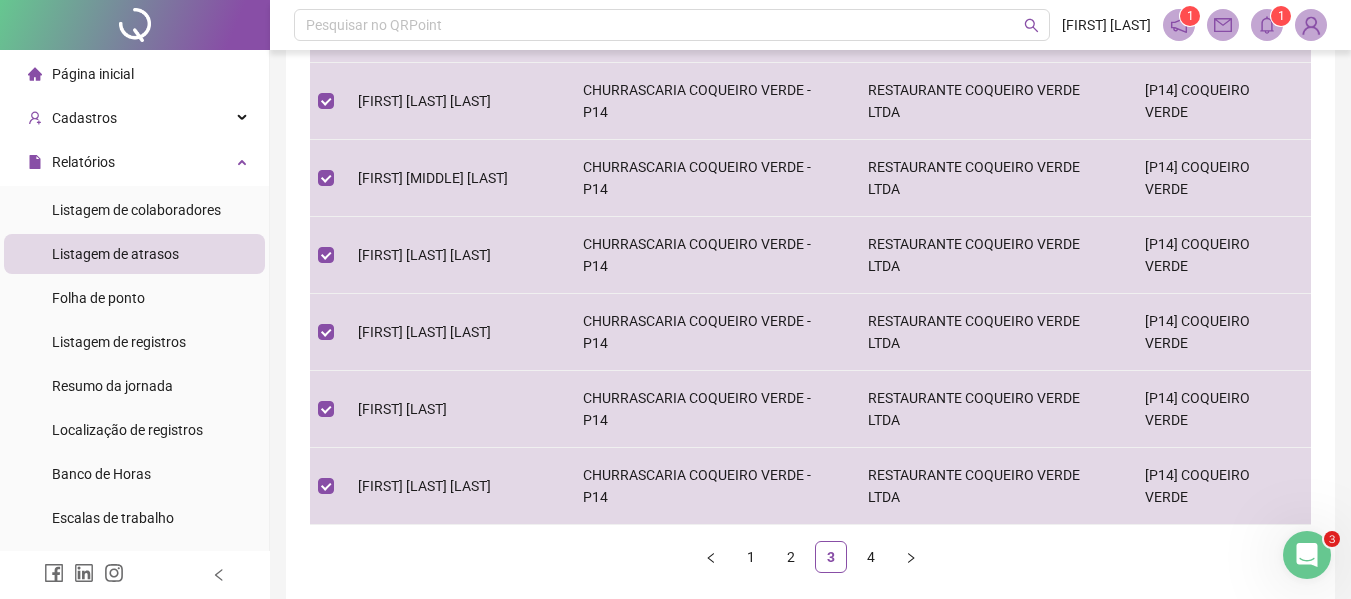 scroll, scrollTop: 0, scrollLeft: 0, axis: both 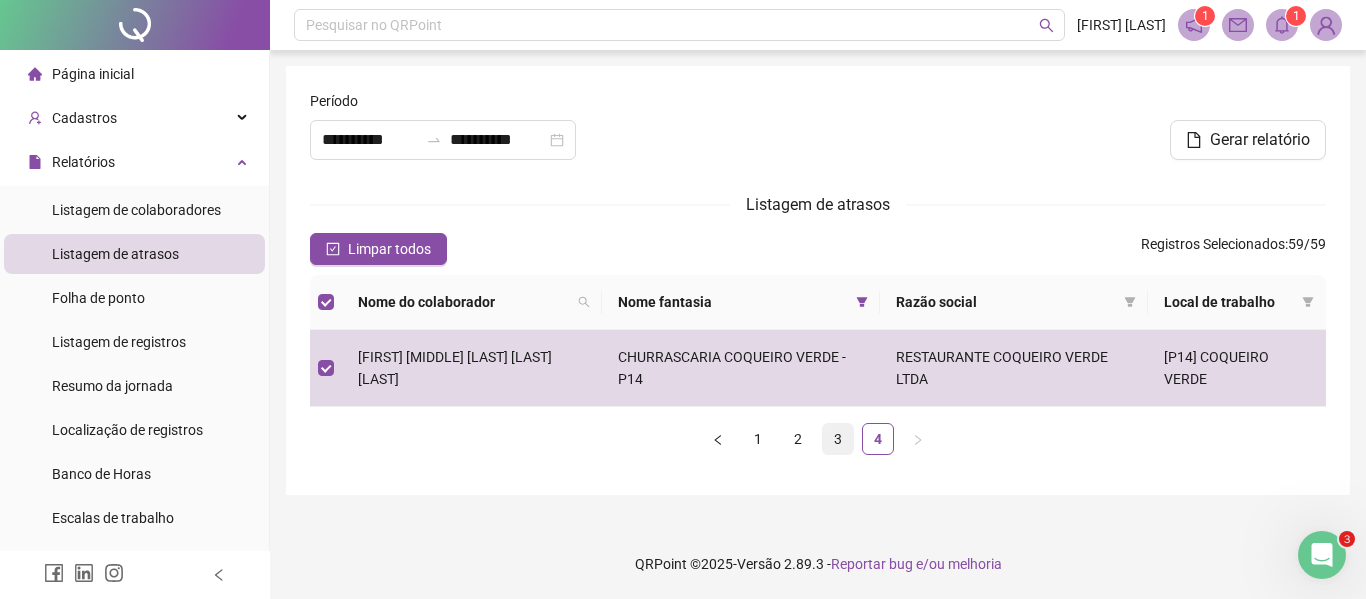 click on "3" at bounding box center (838, 439) 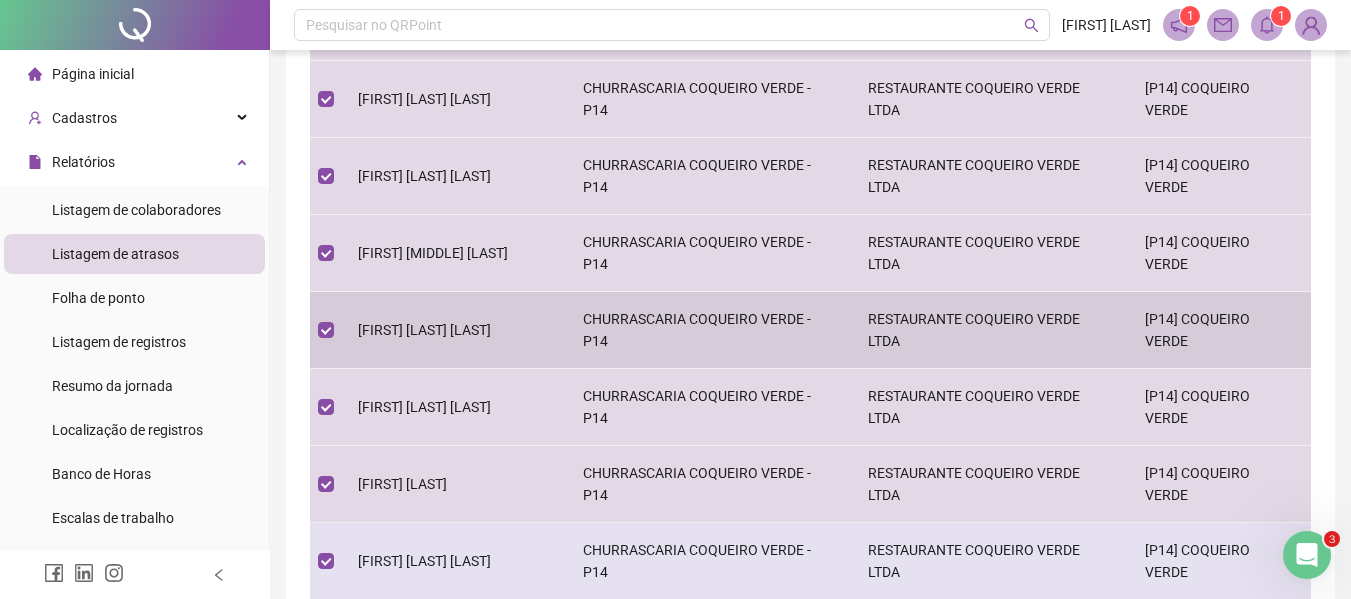 scroll, scrollTop: 675, scrollLeft: 0, axis: vertical 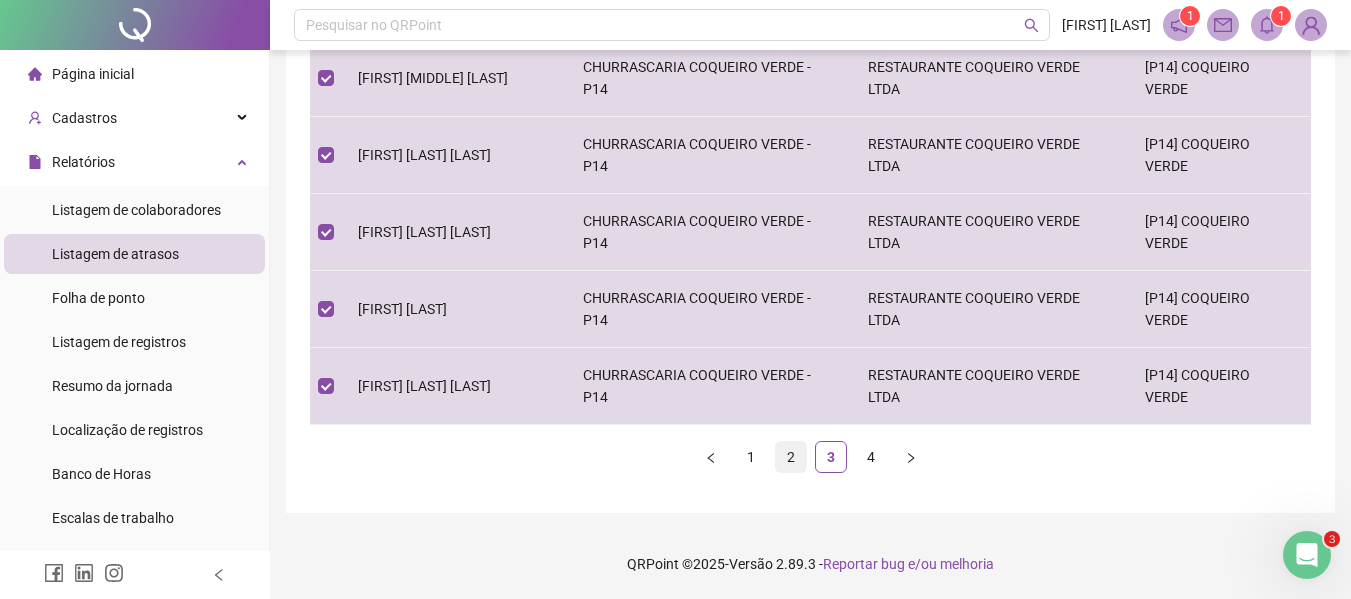 click on "2" at bounding box center [791, 457] 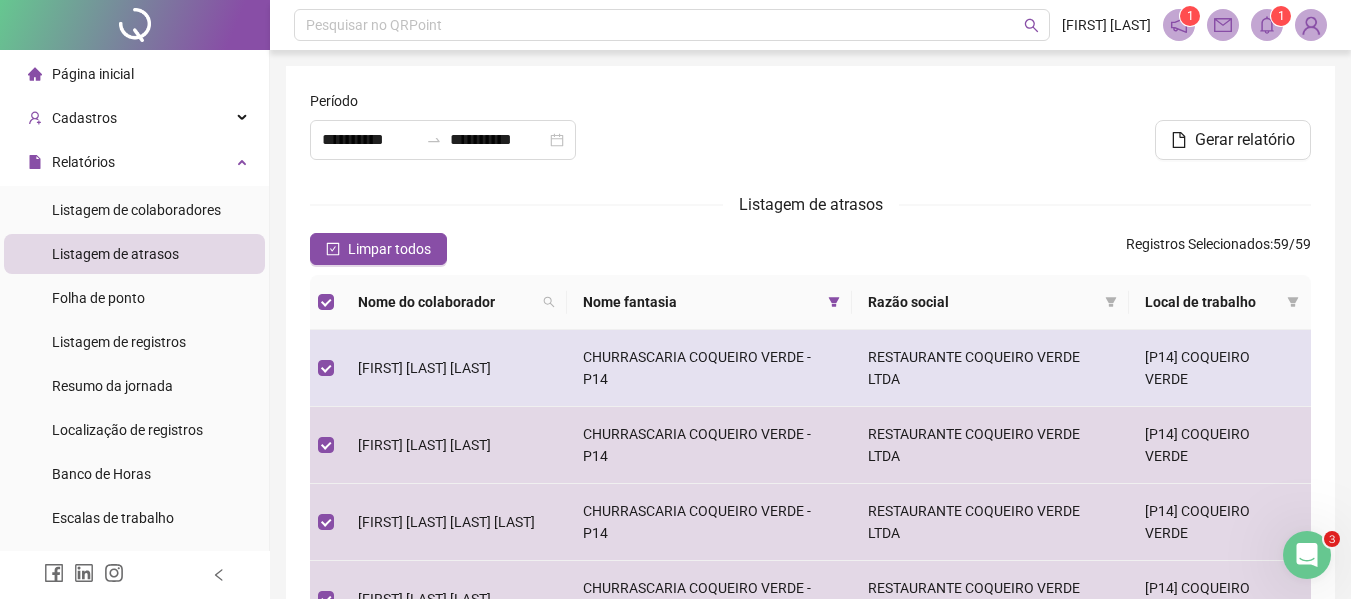 scroll, scrollTop: 600, scrollLeft: 0, axis: vertical 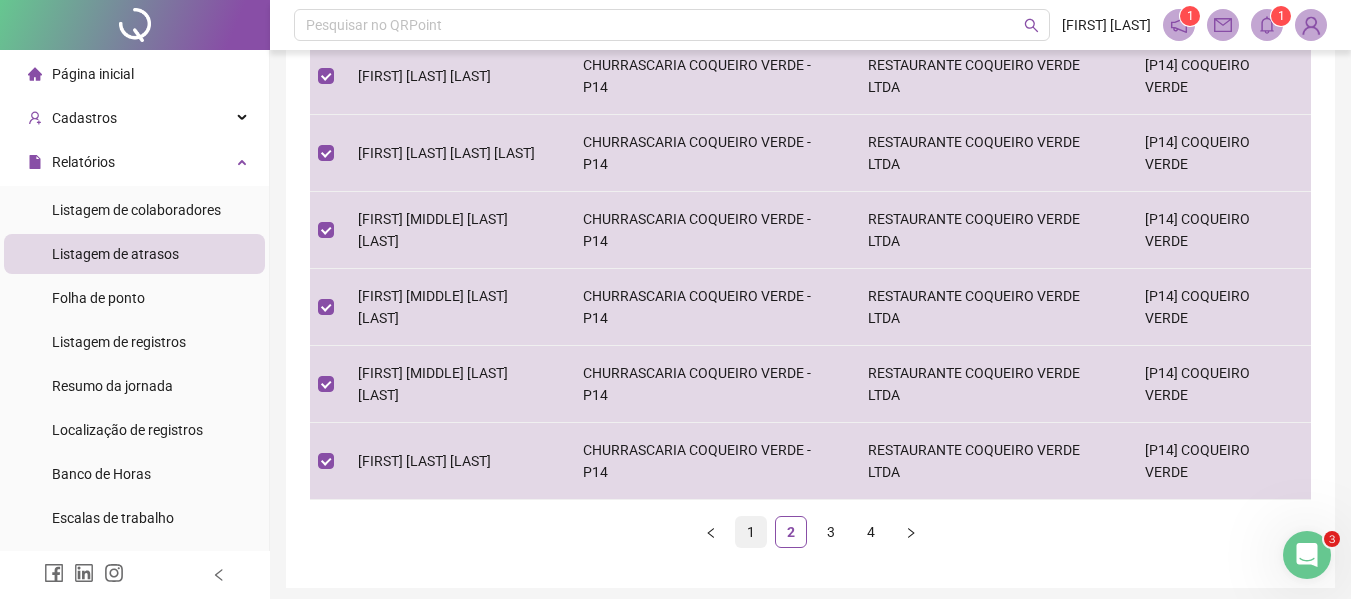 click on "1" at bounding box center [751, 532] 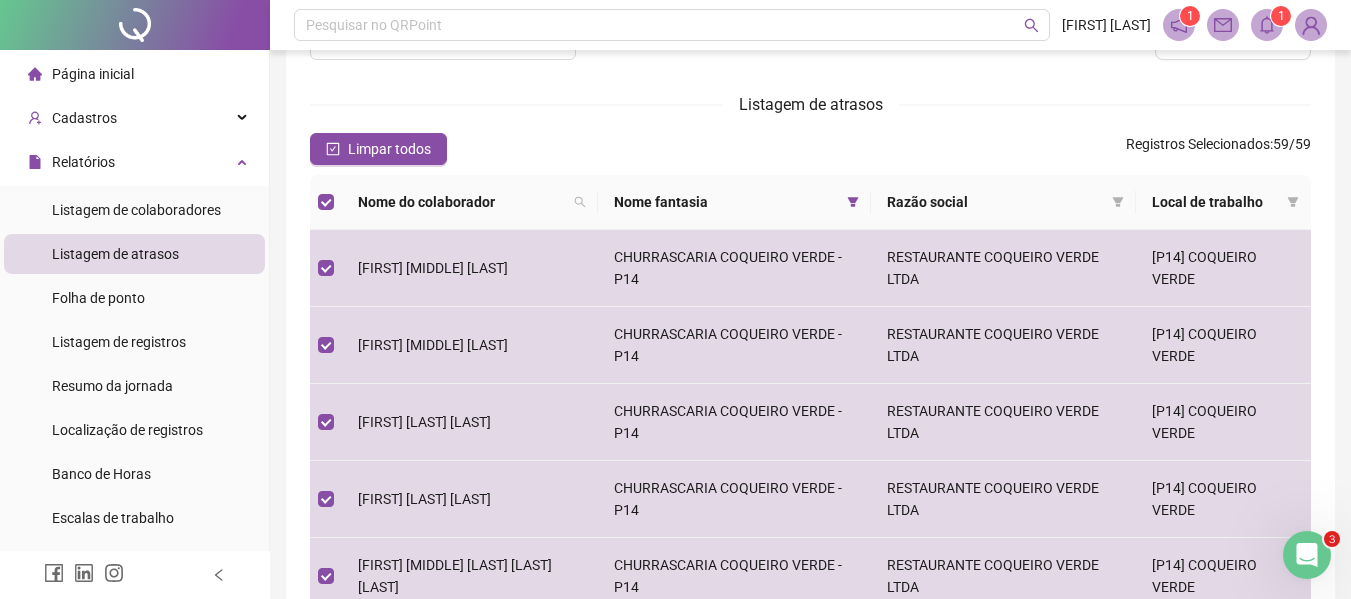 scroll, scrollTop: 0, scrollLeft: 0, axis: both 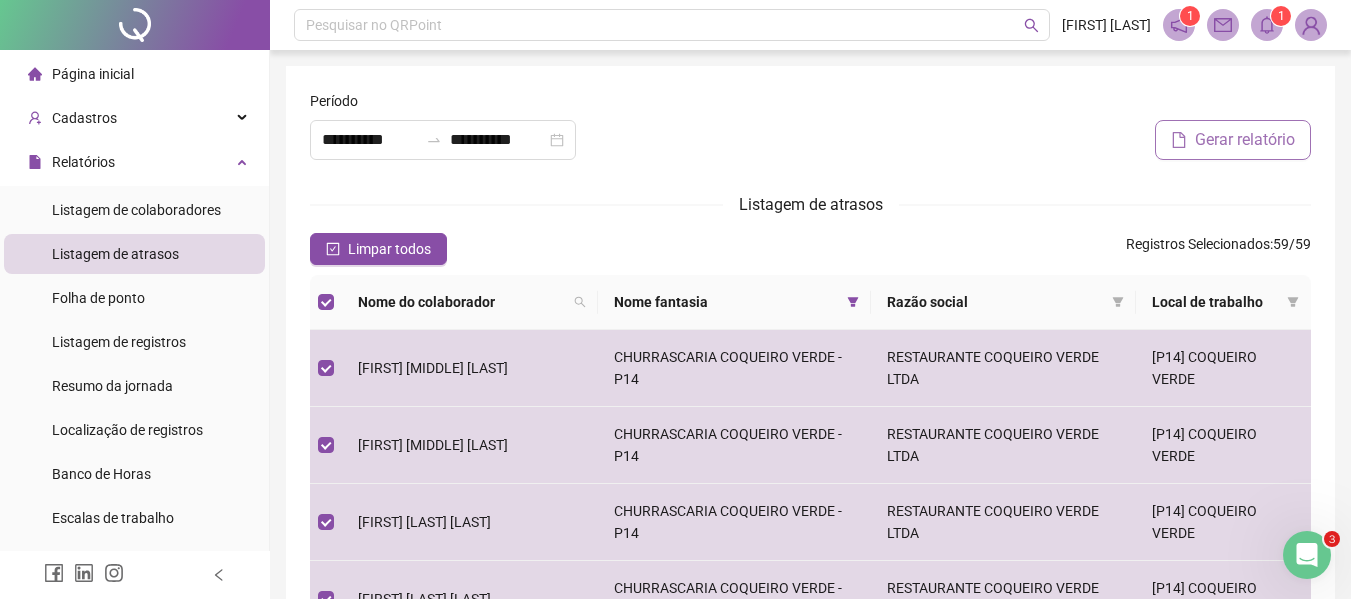 click on "Gerar relatório" at bounding box center [1245, 140] 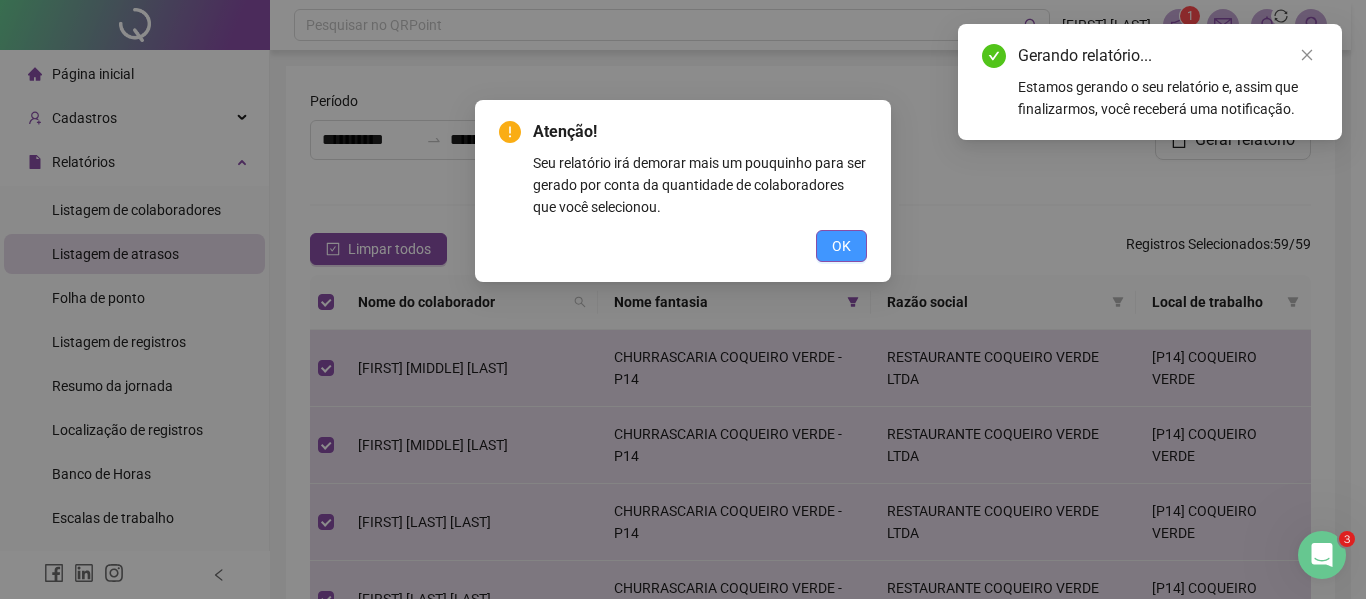click on "OK" at bounding box center [841, 246] 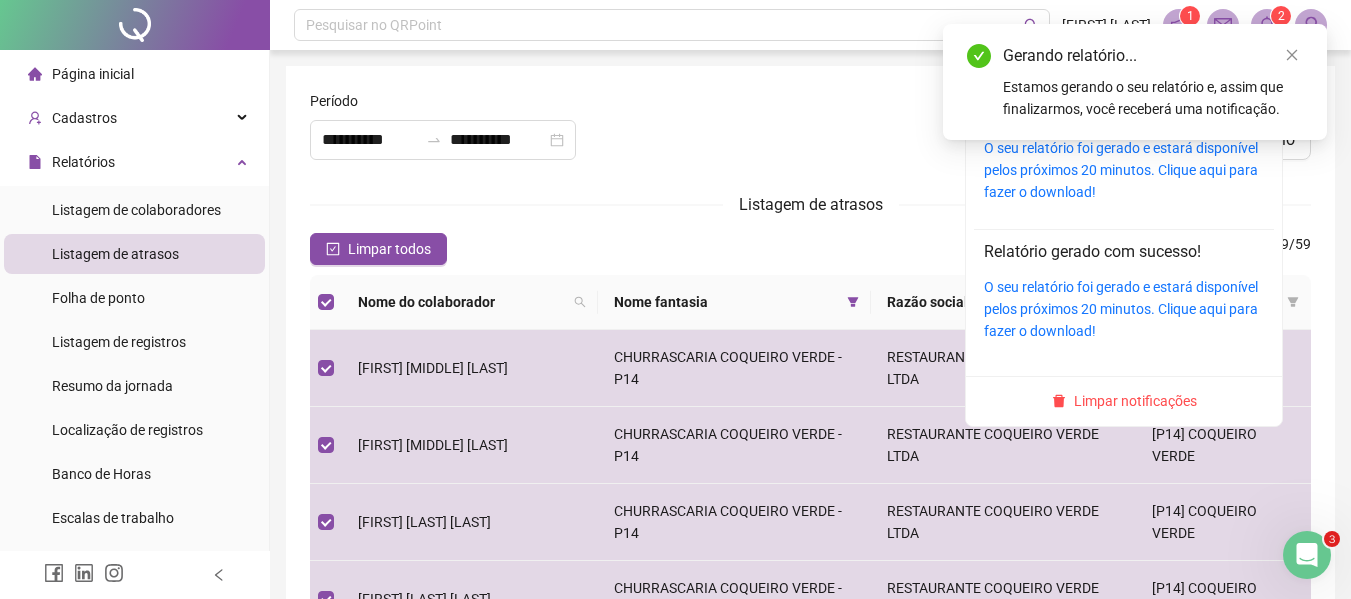 click on "2" at bounding box center [1281, 16] 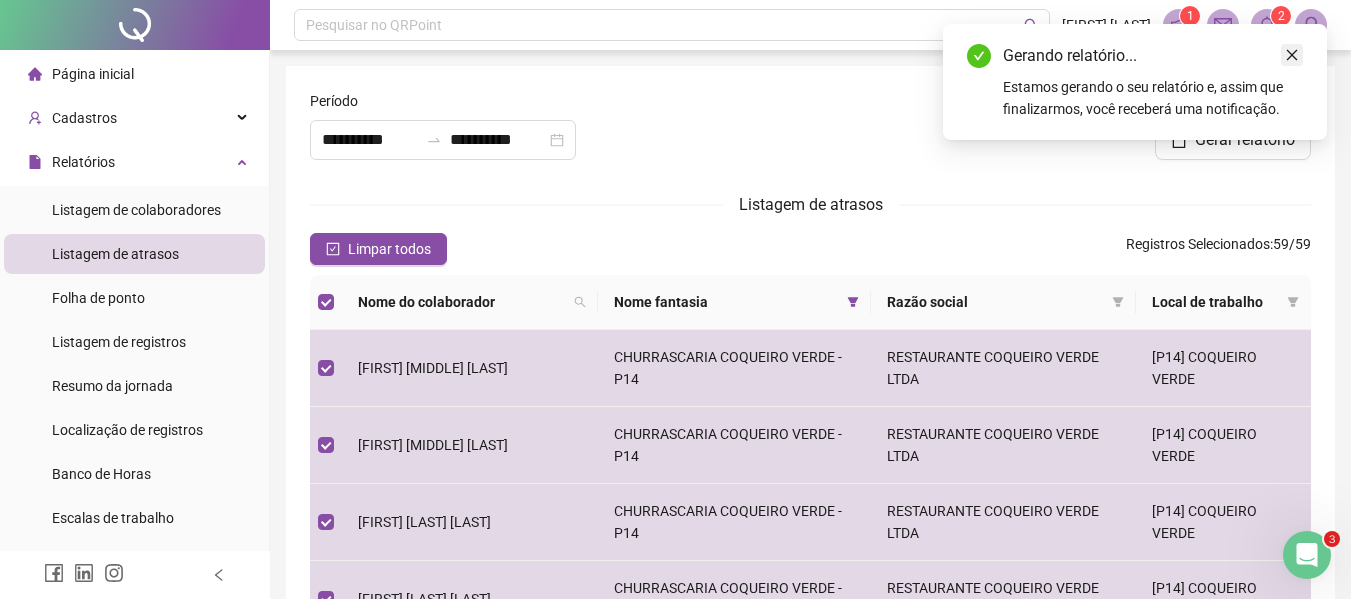 click 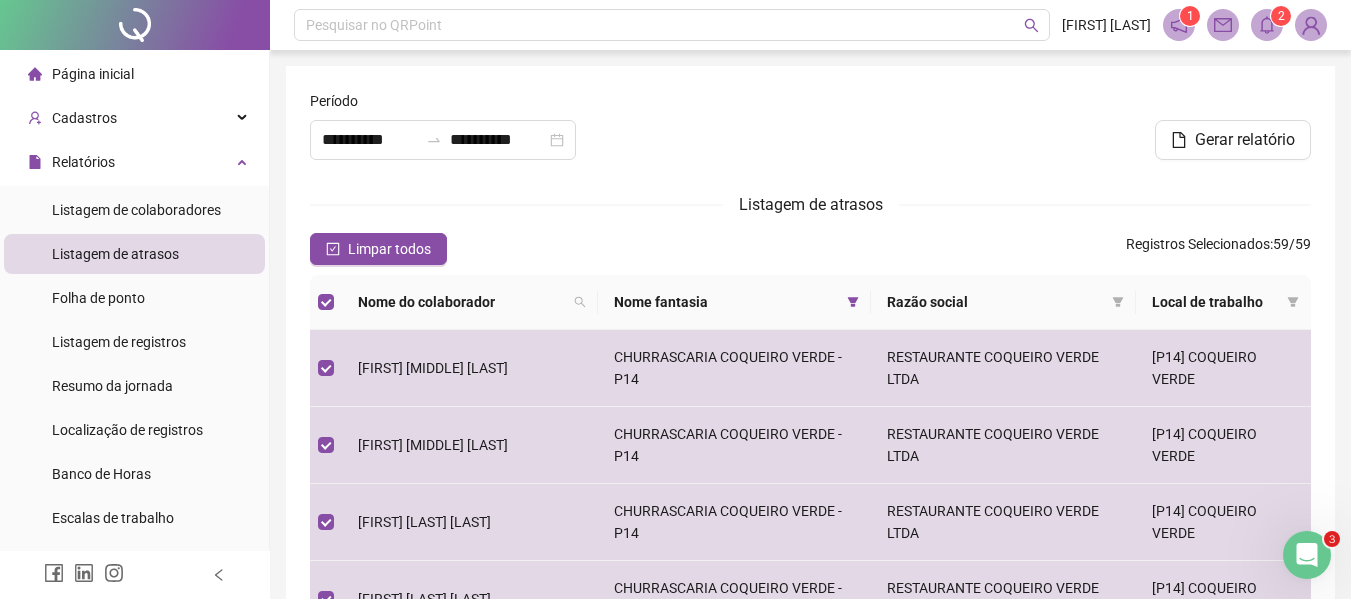 click on "2" at bounding box center [1281, 16] 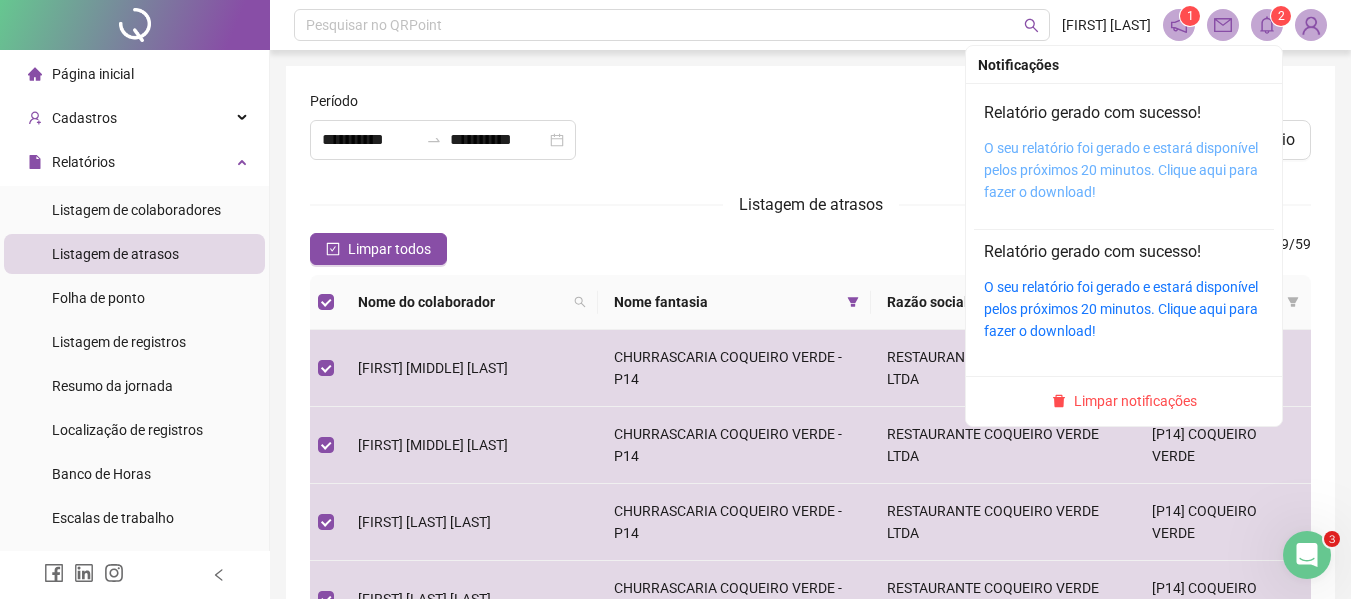click on "O seu relatório foi gerado e estará disponível pelos próximos 20 minutos.
Clique aqui para fazer o download!" at bounding box center (1121, 170) 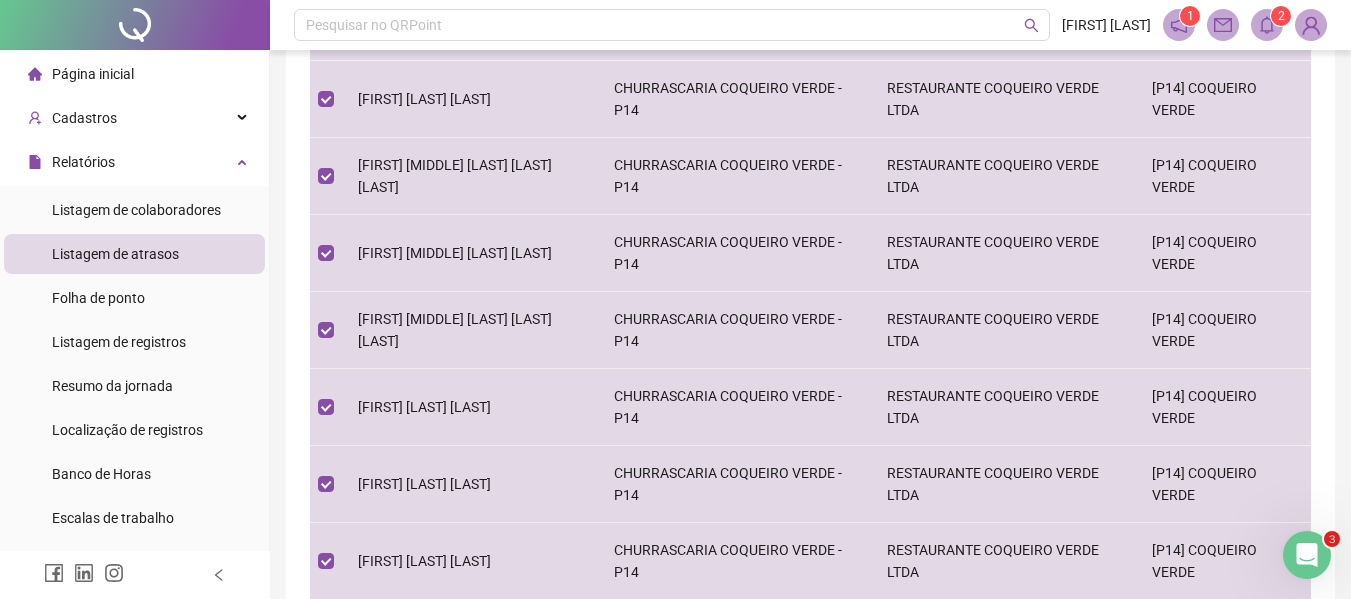 scroll, scrollTop: 675, scrollLeft: 0, axis: vertical 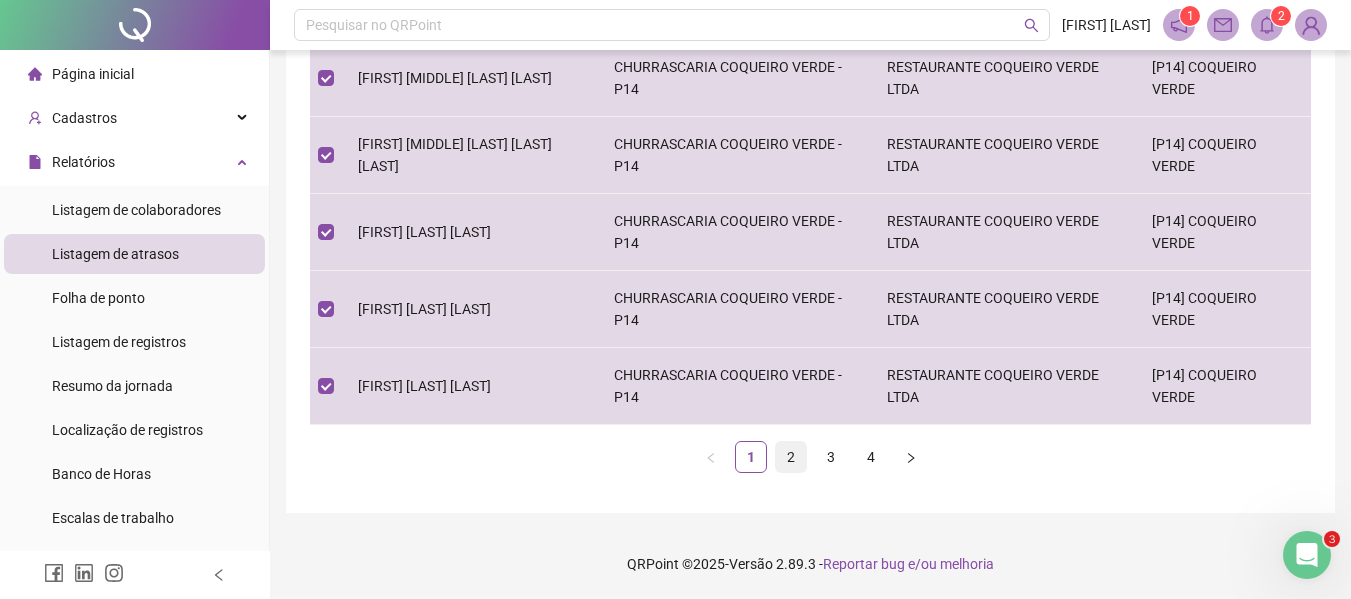 click on "2" at bounding box center [791, 457] 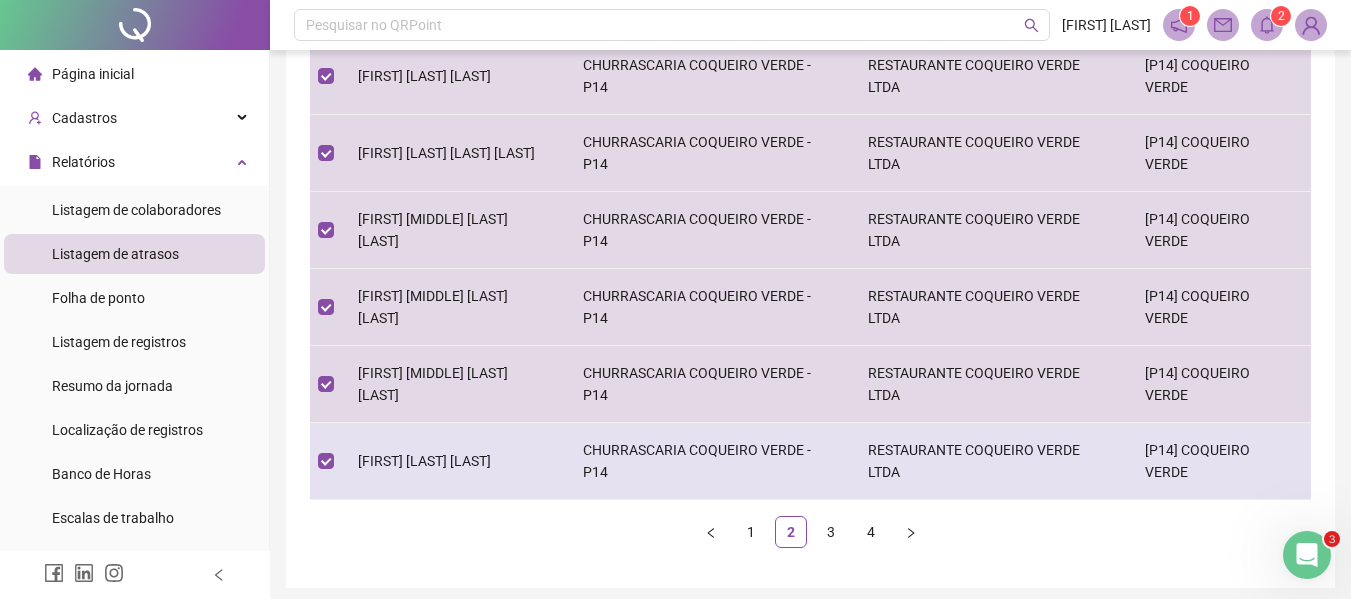 scroll, scrollTop: 675, scrollLeft: 0, axis: vertical 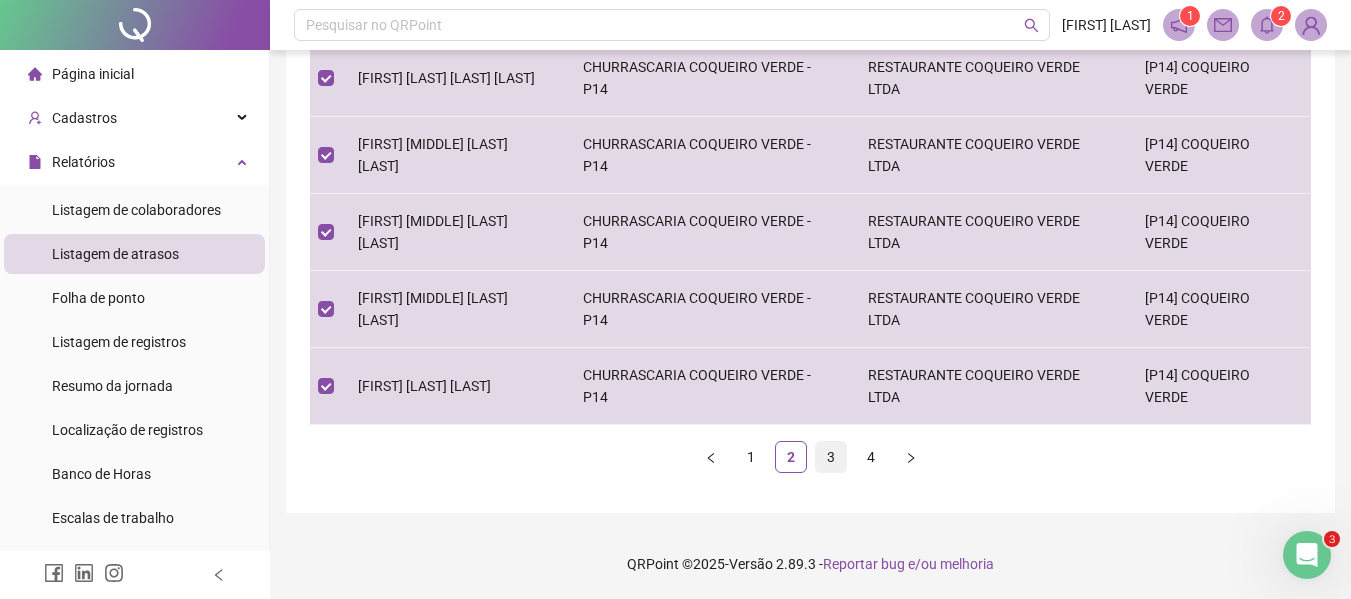 click on "3" at bounding box center (831, 457) 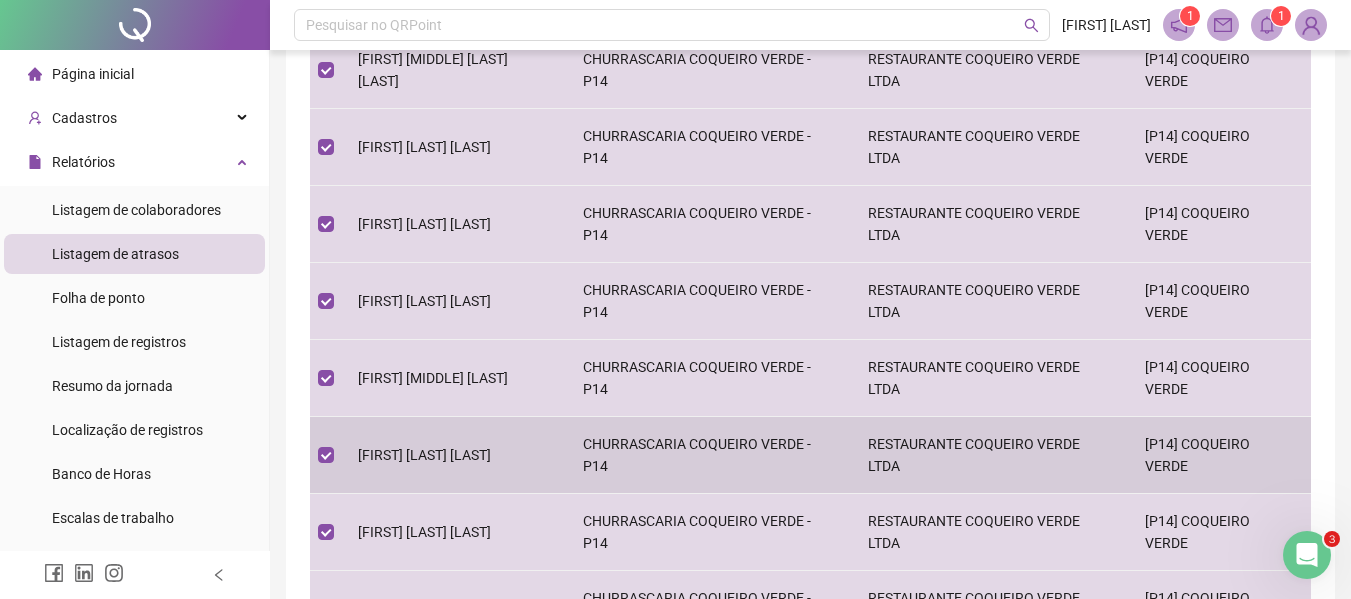 scroll, scrollTop: 675, scrollLeft: 0, axis: vertical 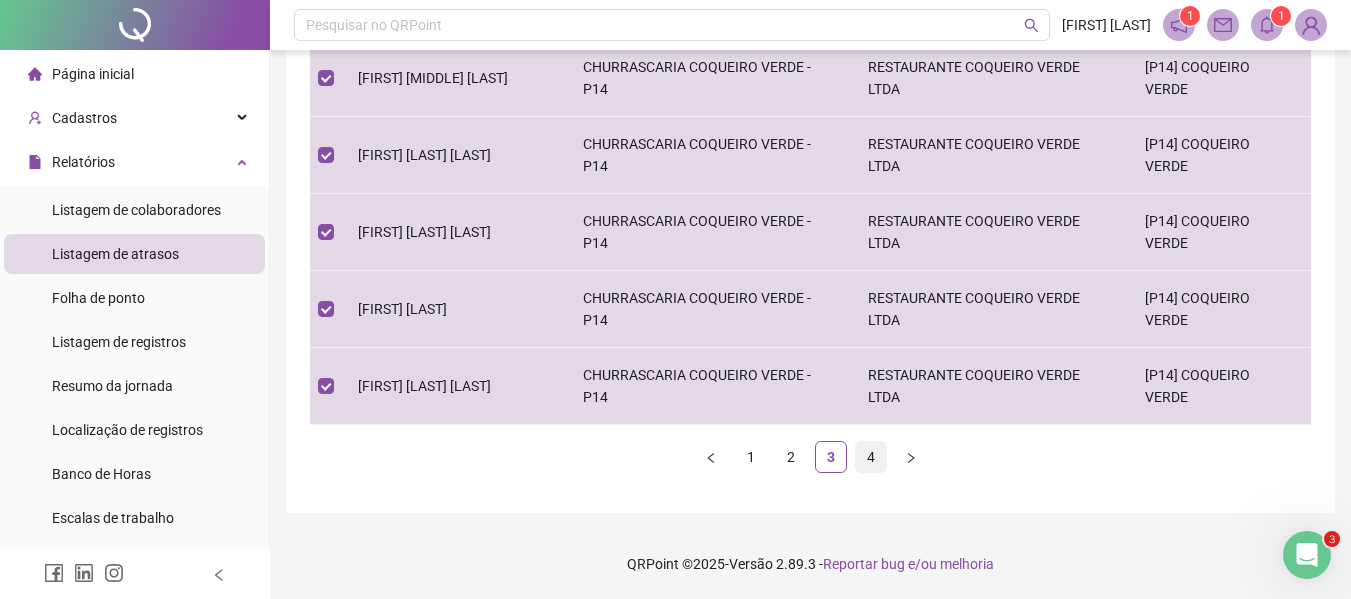 click on "4" at bounding box center (871, 457) 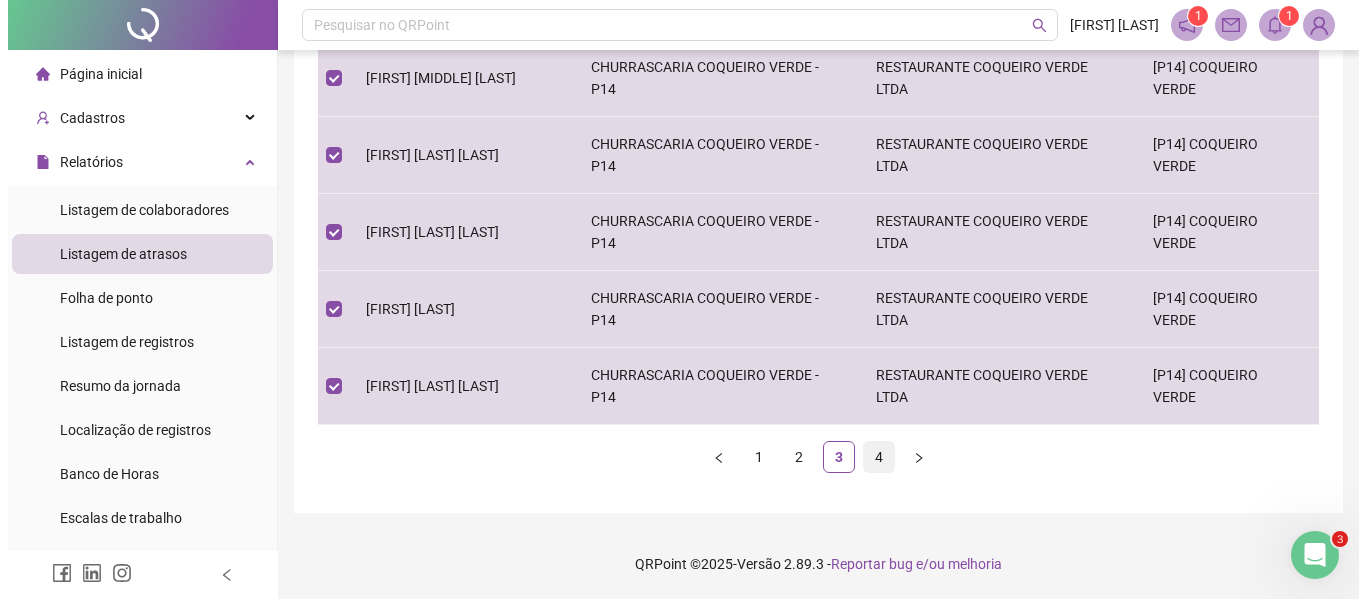 scroll, scrollTop: 0, scrollLeft: 0, axis: both 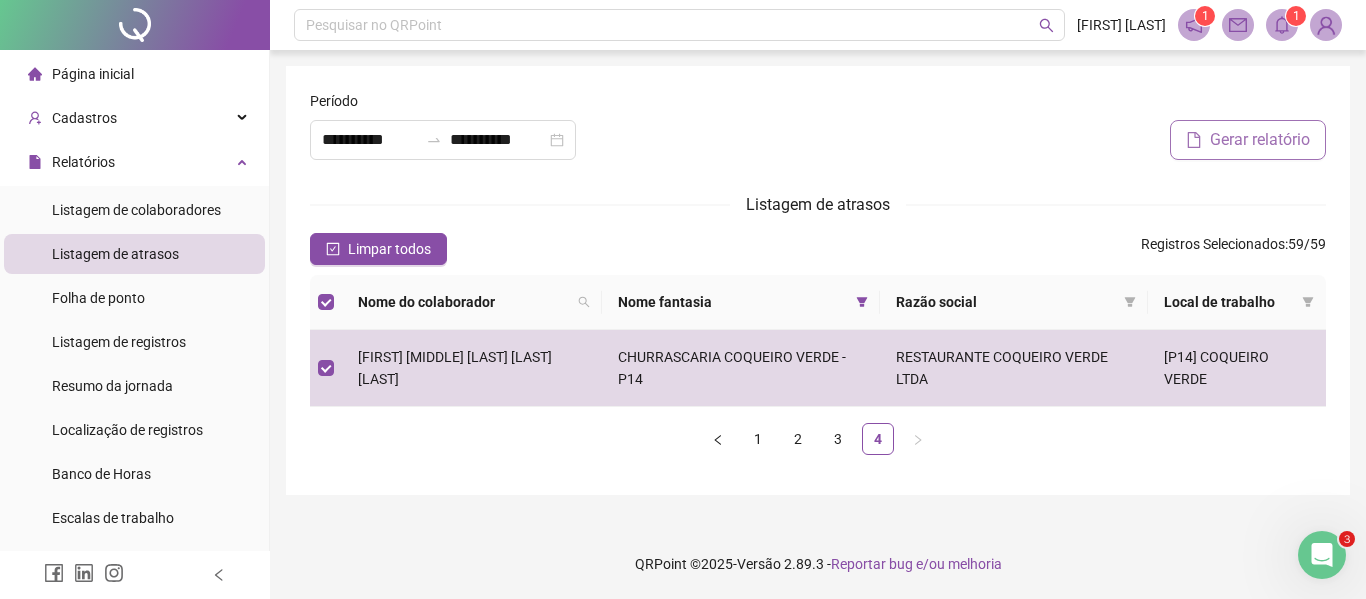 click on "Gerar relatório" at bounding box center [1260, 140] 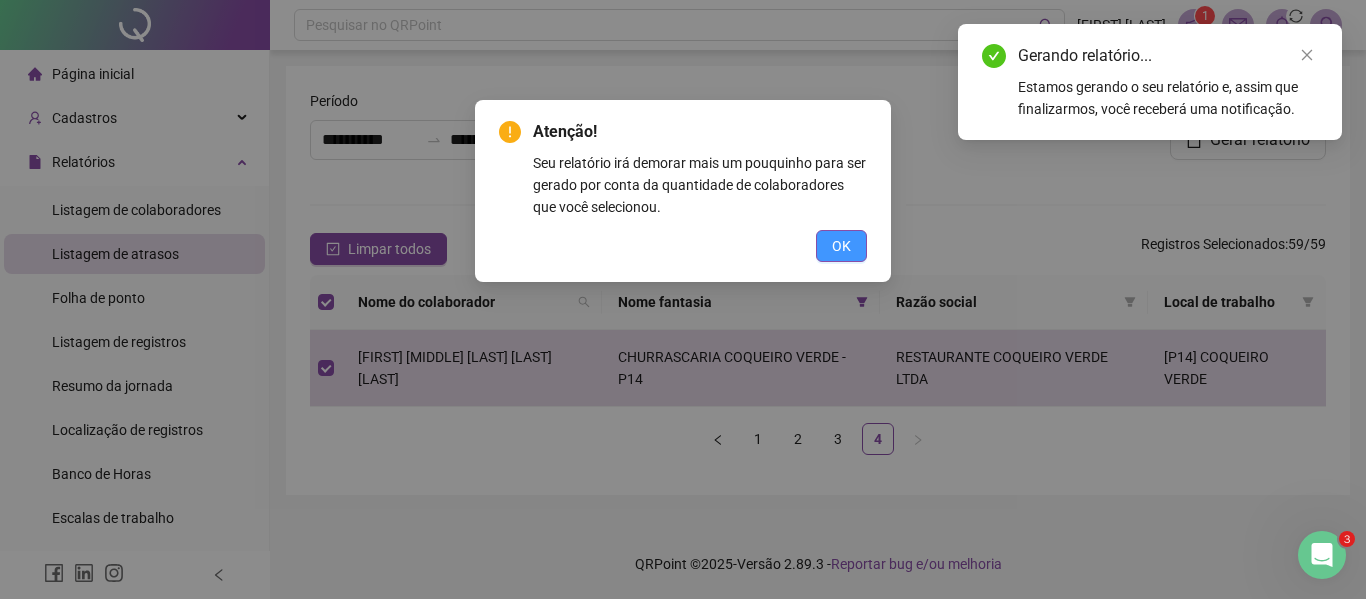 click on "OK" at bounding box center (841, 246) 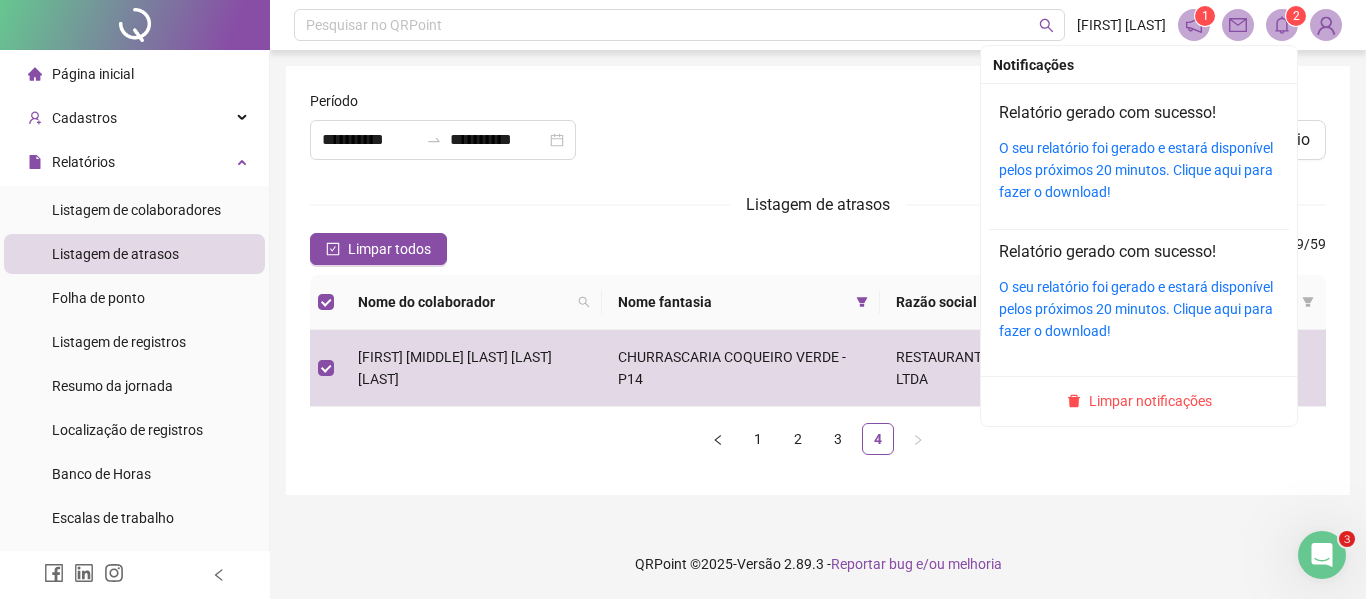 click at bounding box center [1282, 25] 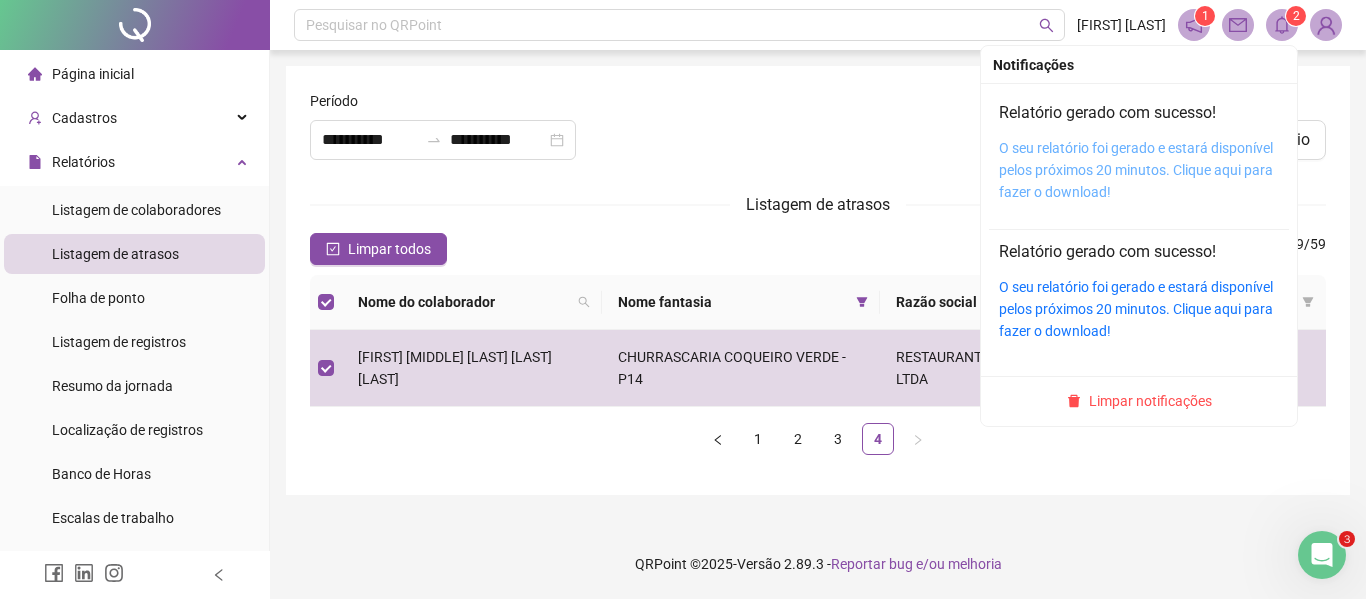 click on "O seu relatório foi gerado e estará disponível pelos próximos 20 minutos.
Clique aqui para fazer o download!" at bounding box center [1136, 170] 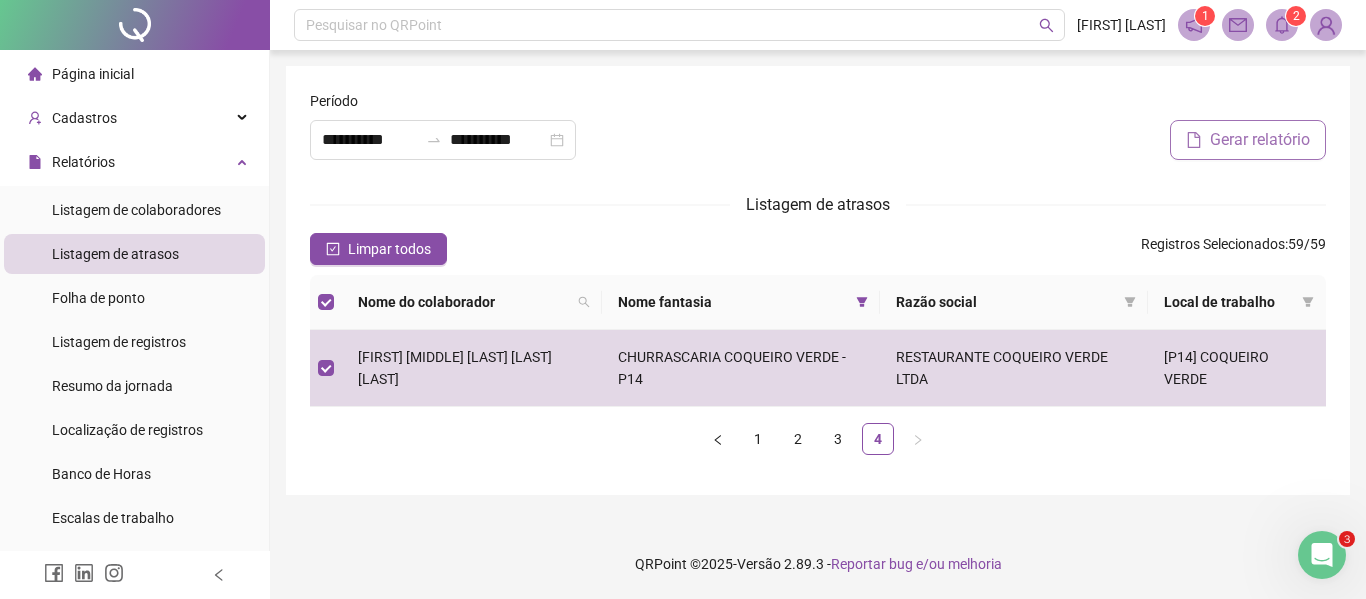 click on "Gerar relatório" at bounding box center (1260, 140) 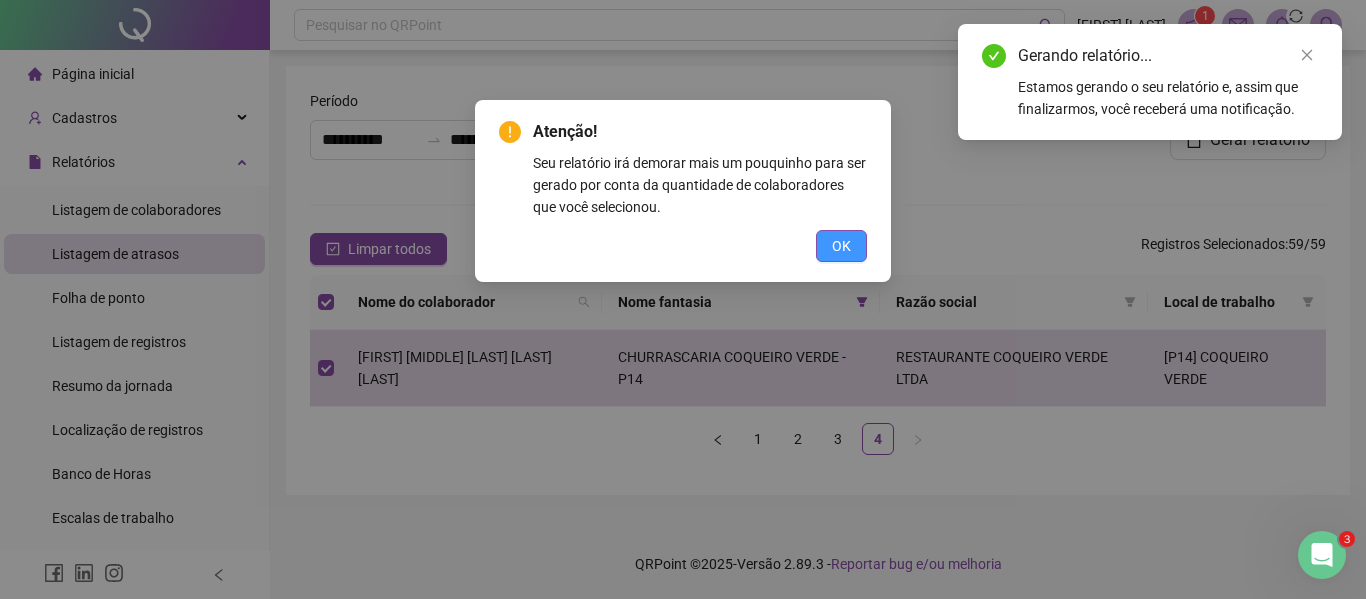 click on "OK" at bounding box center (841, 246) 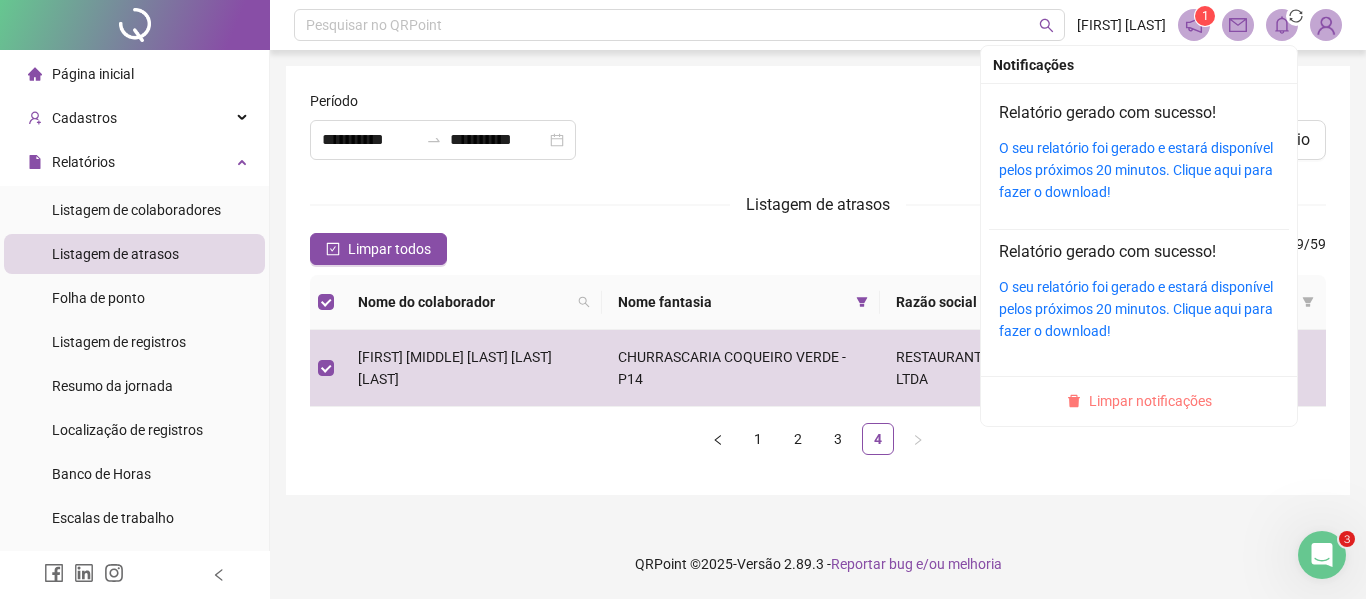 click on "Notificações Relatório gerado com sucesso! O seu relatório foi gerado e estará disponível pelos próximos 20 minutos.
Clique aqui para fazer o download! Relatório gerado com sucesso! O seu relatório foi gerado e estará disponível pelos próximos 20 minutos.
Clique aqui para fazer o download! Limpar notificações" at bounding box center (1139, 236) 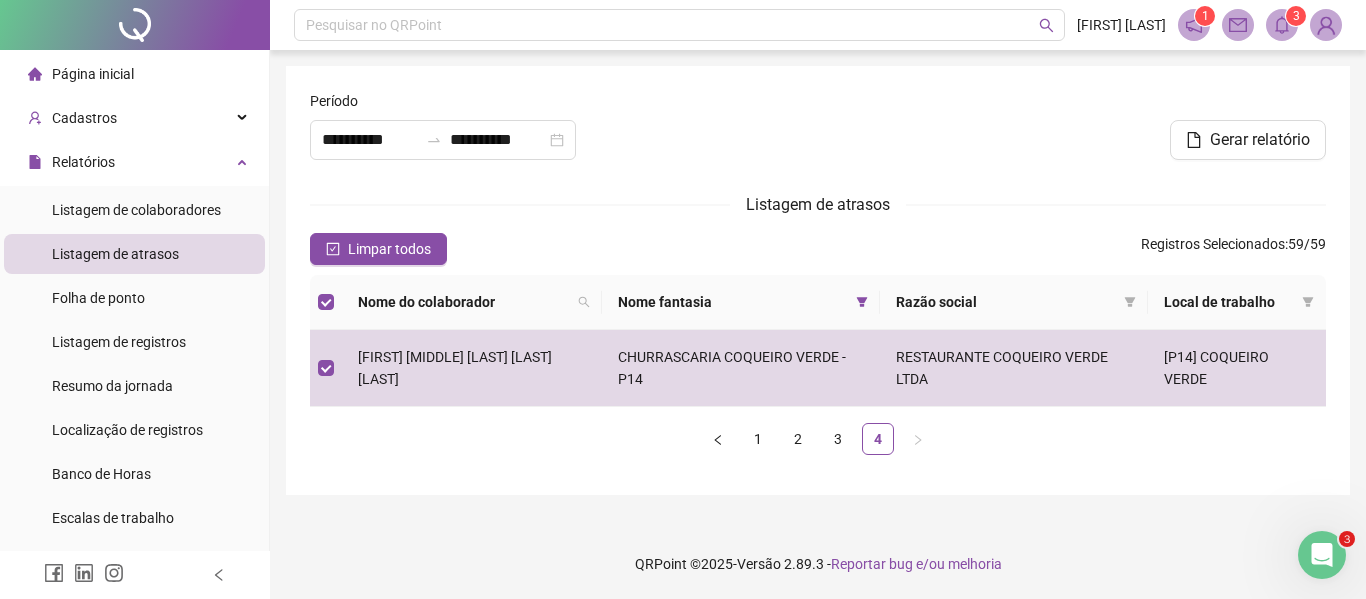 click on "3" at bounding box center (1296, 16) 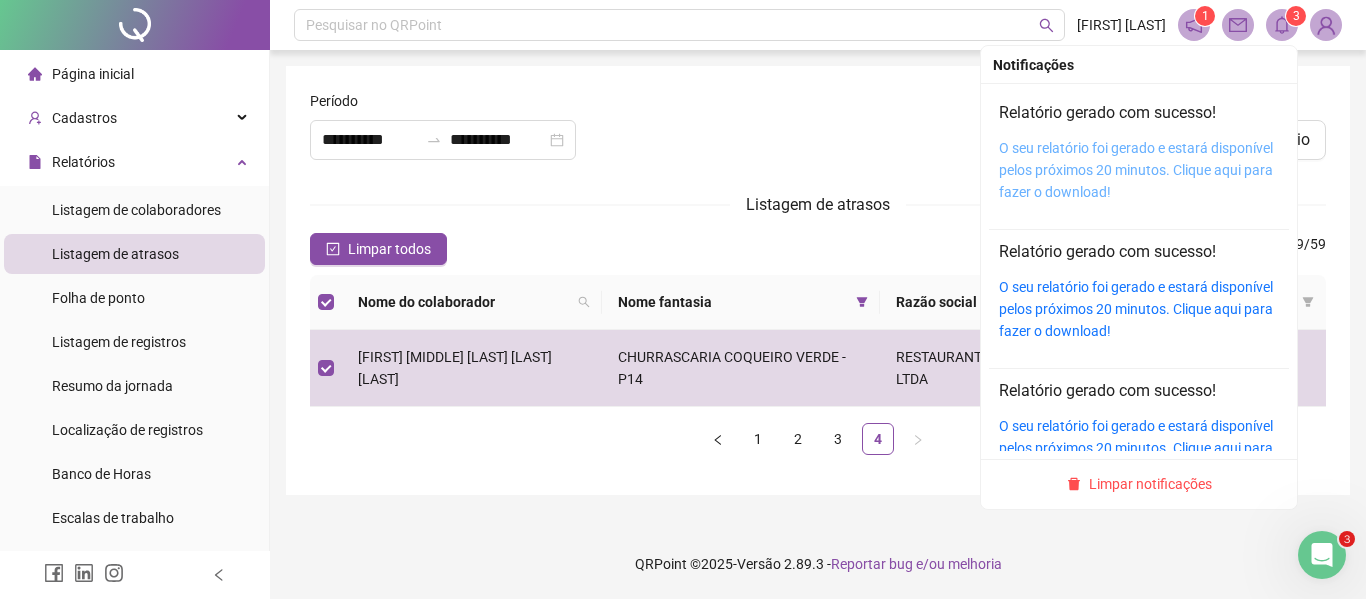 click on "O seu relatório foi gerado e estará disponível pelos próximos 20 minutos.
Clique aqui para fazer o download!" at bounding box center [1136, 170] 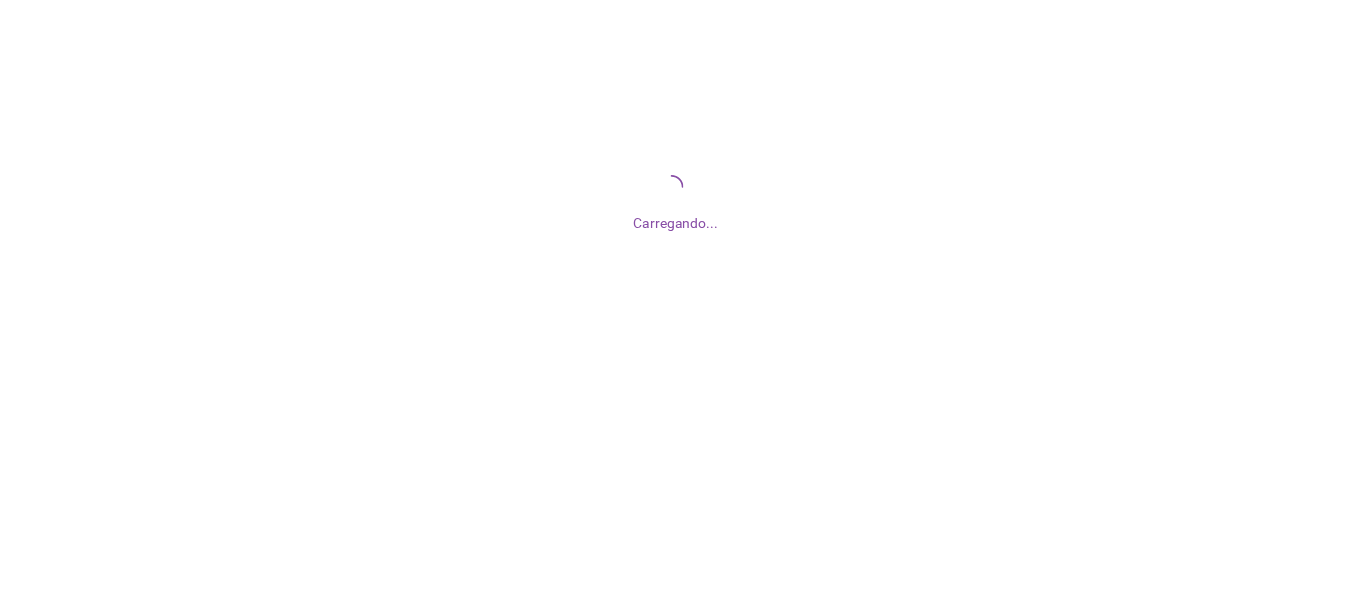 scroll, scrollTop: 0, scrollLeft: 0, axis: both 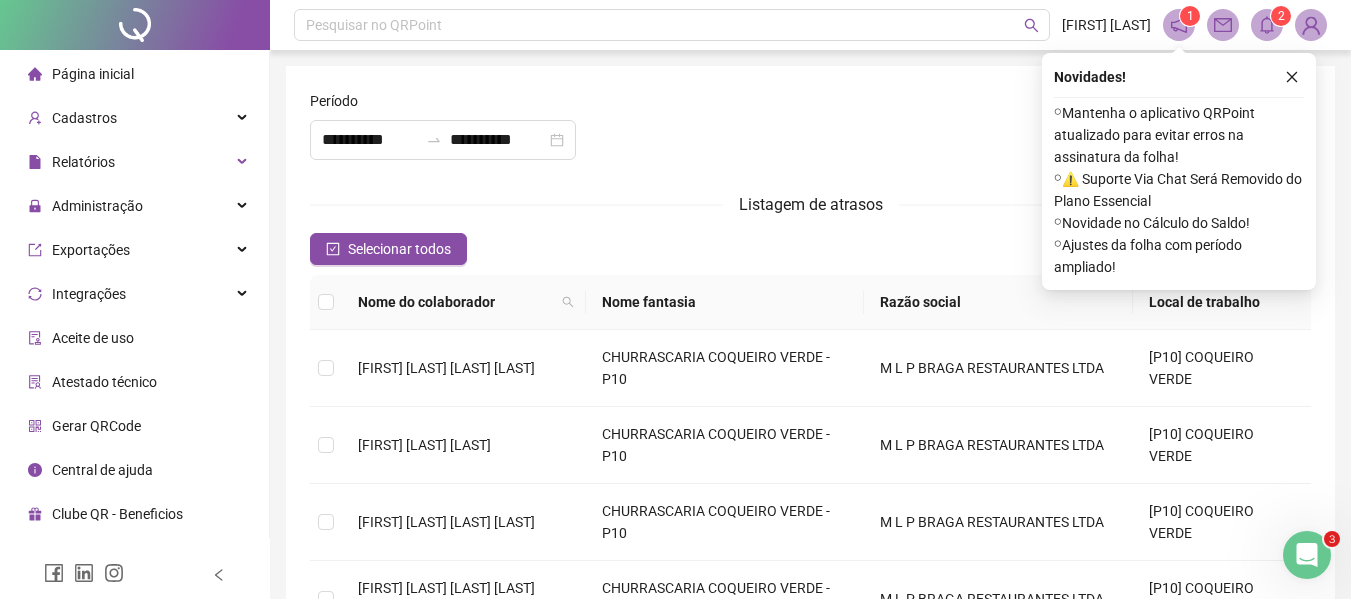 click on "Gerar relatório" at bounding box center [980, 140] 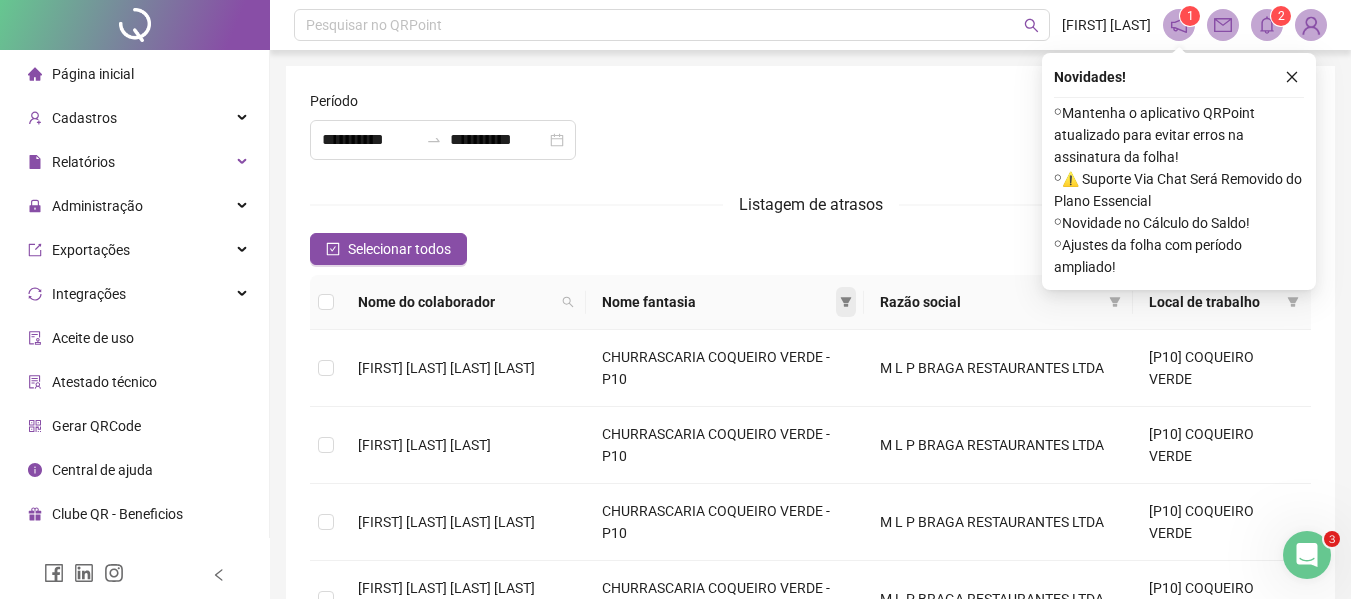 click 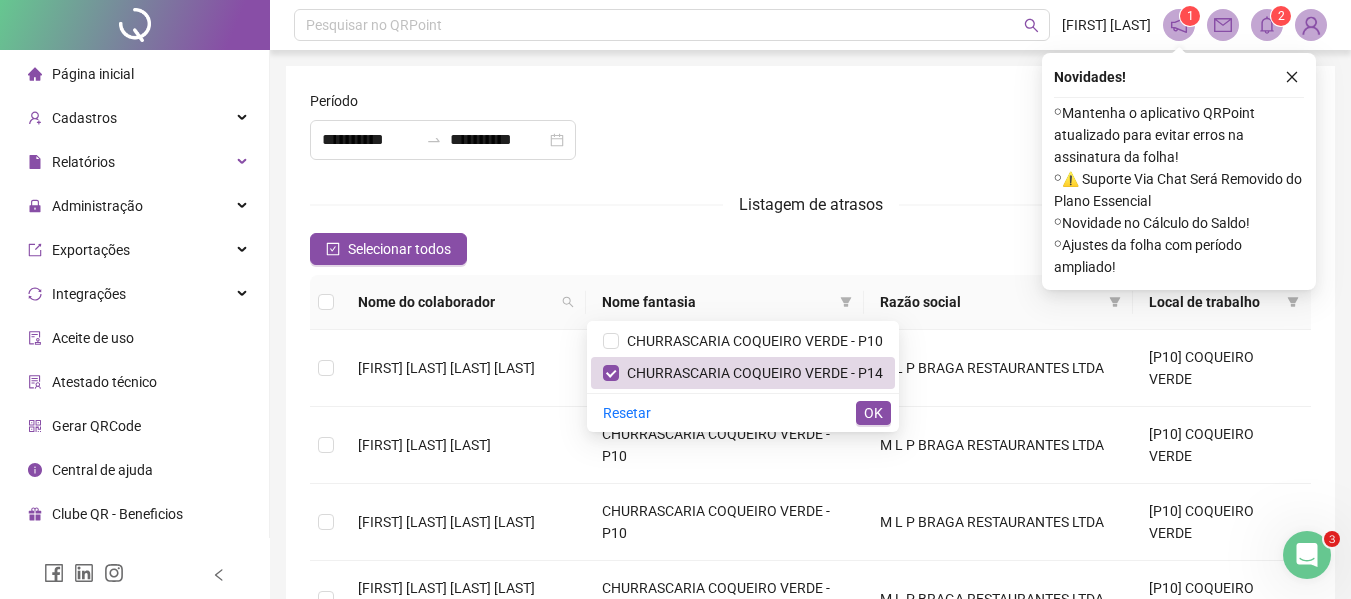 click on "OK" at bounding box center [873, 413] 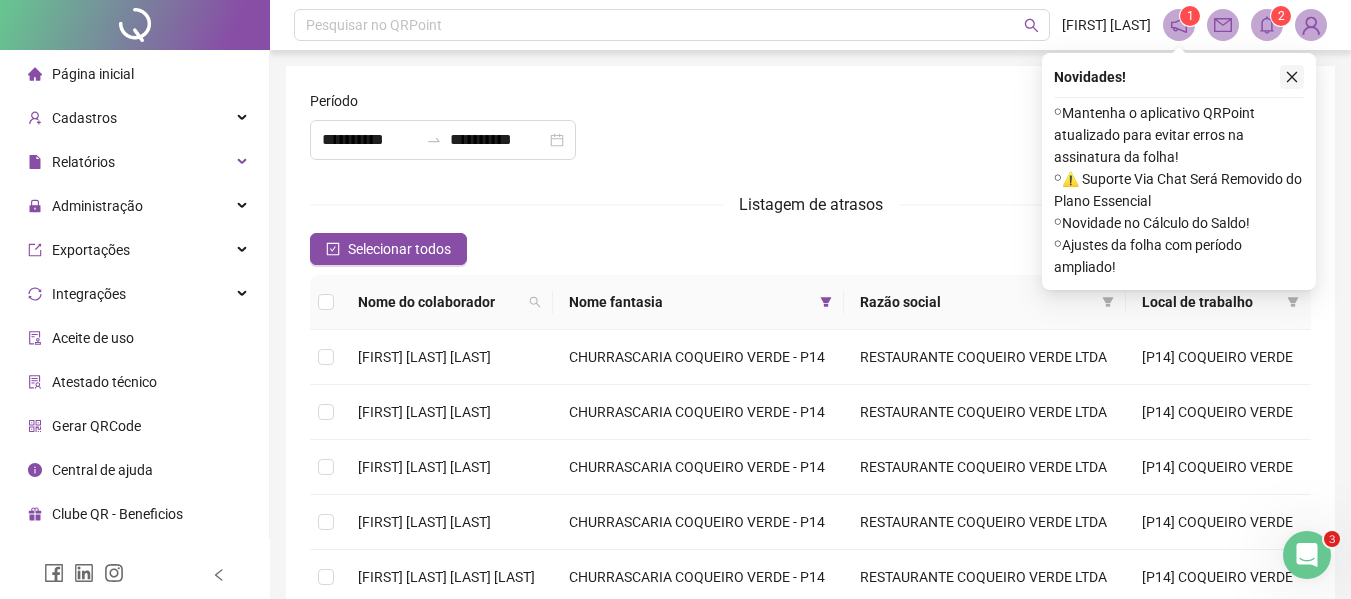 click 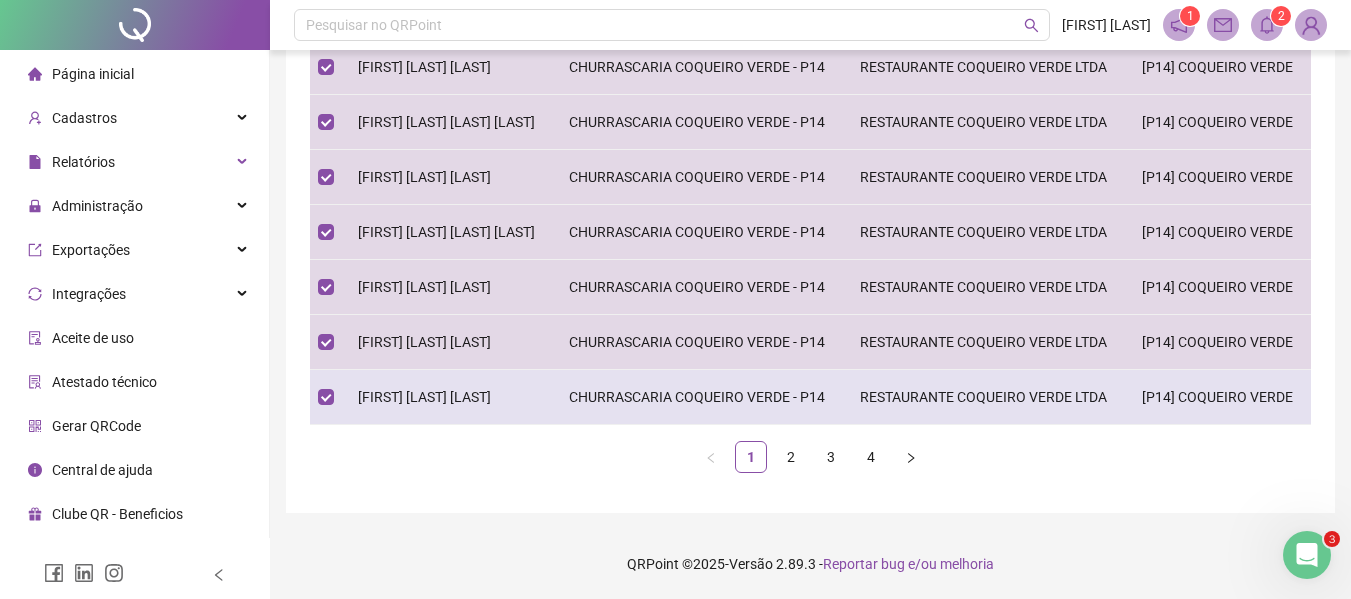 scroll, scrollTop: 675, scrollLeft: 0, axis: vertical 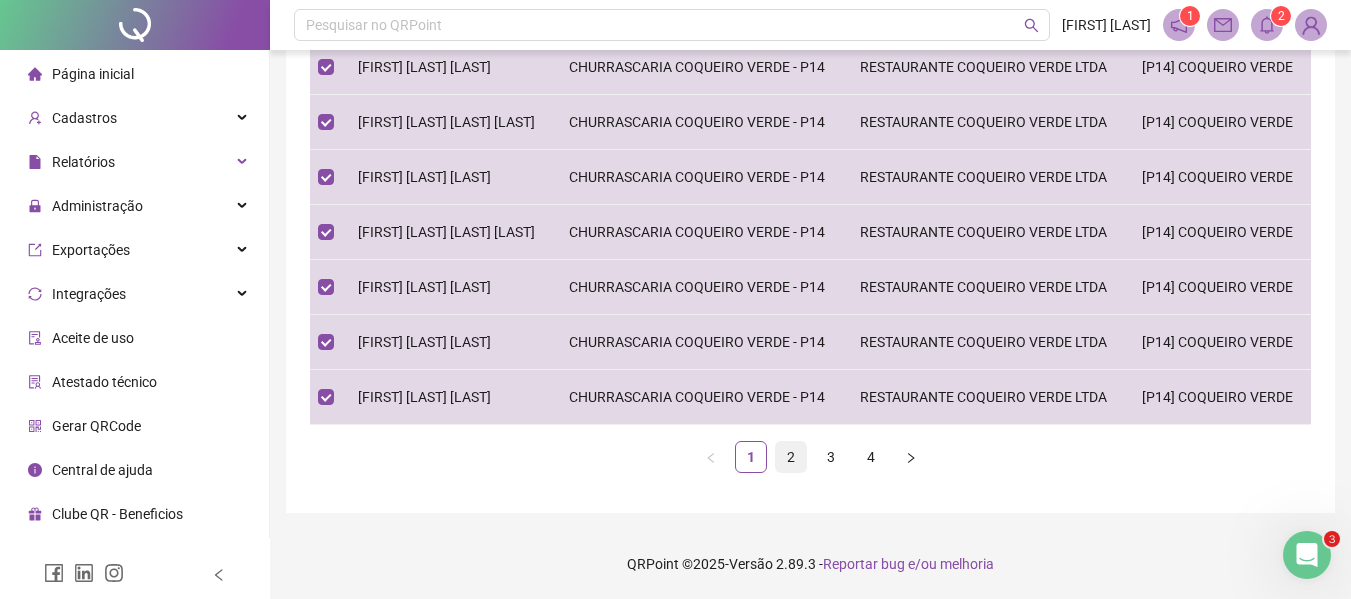 click on "2" at bounding box center [791, 457] 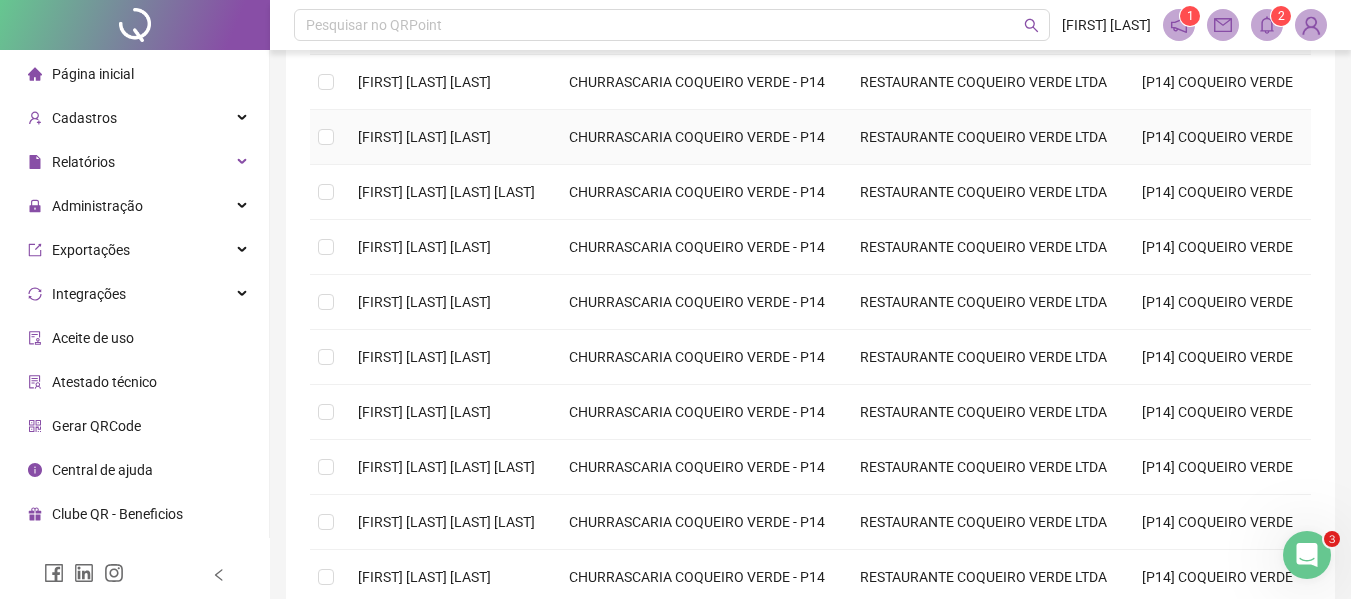 scroll, scrollTop: 0, scrollLeft: 0, axis: both 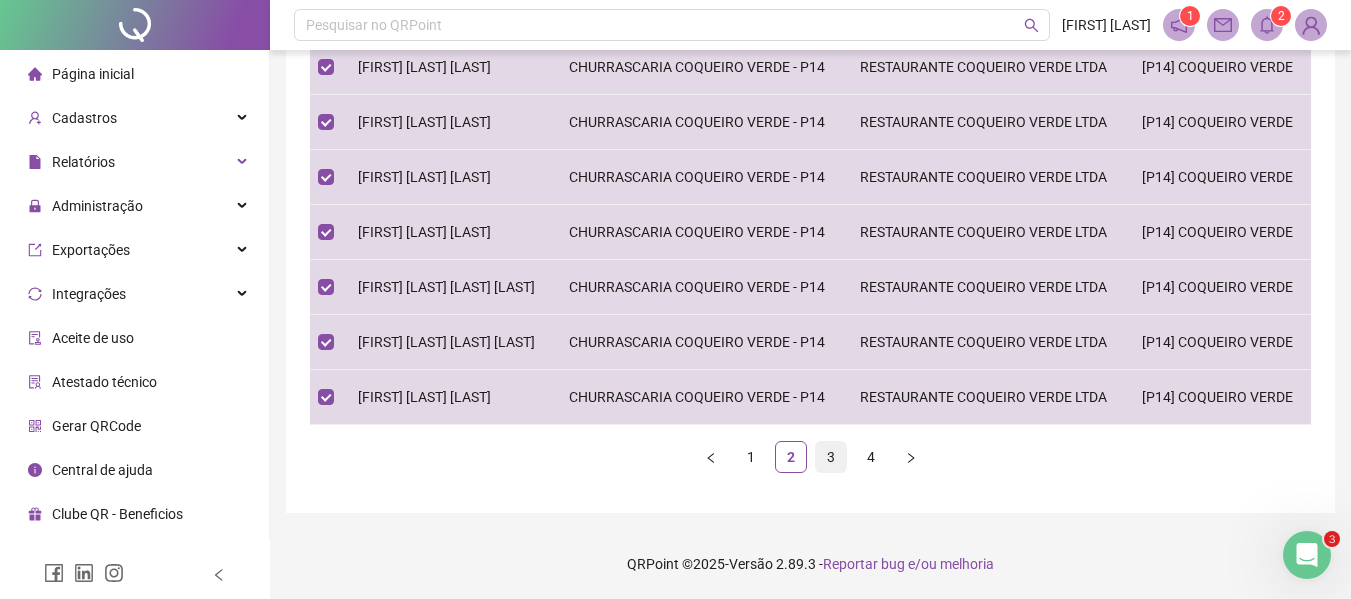 click on "3" at bounding box center (831, 457) 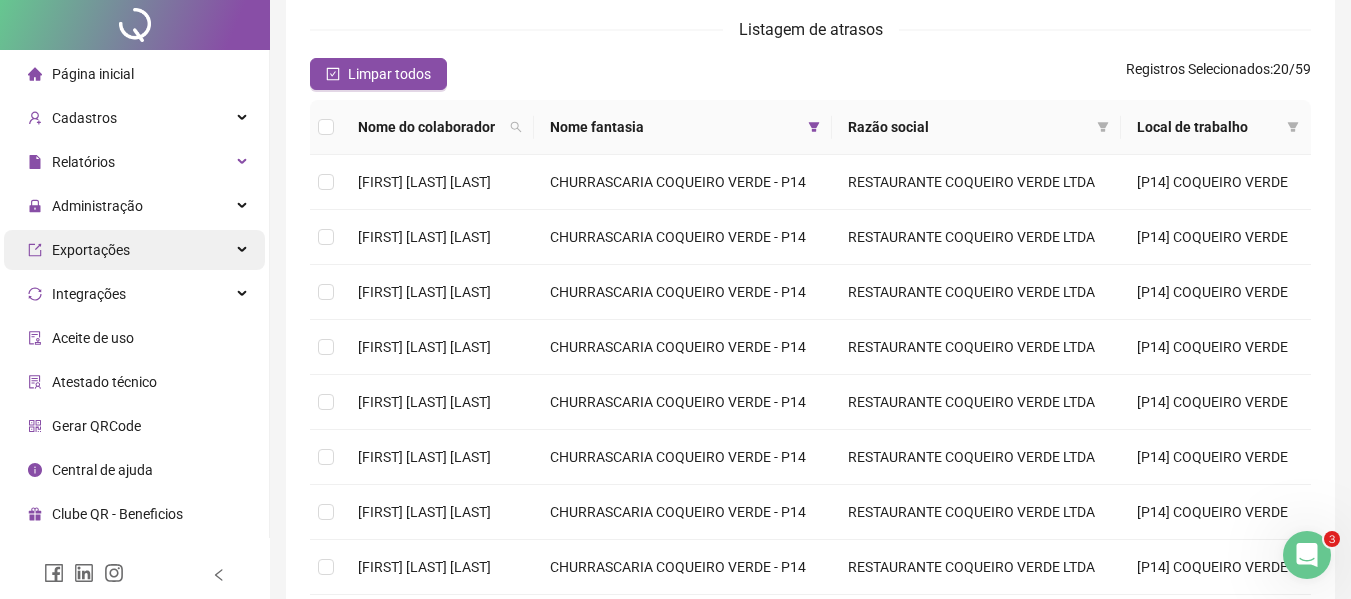 scroll, scrollTop: 0, scrollLeft: 0, axis: both 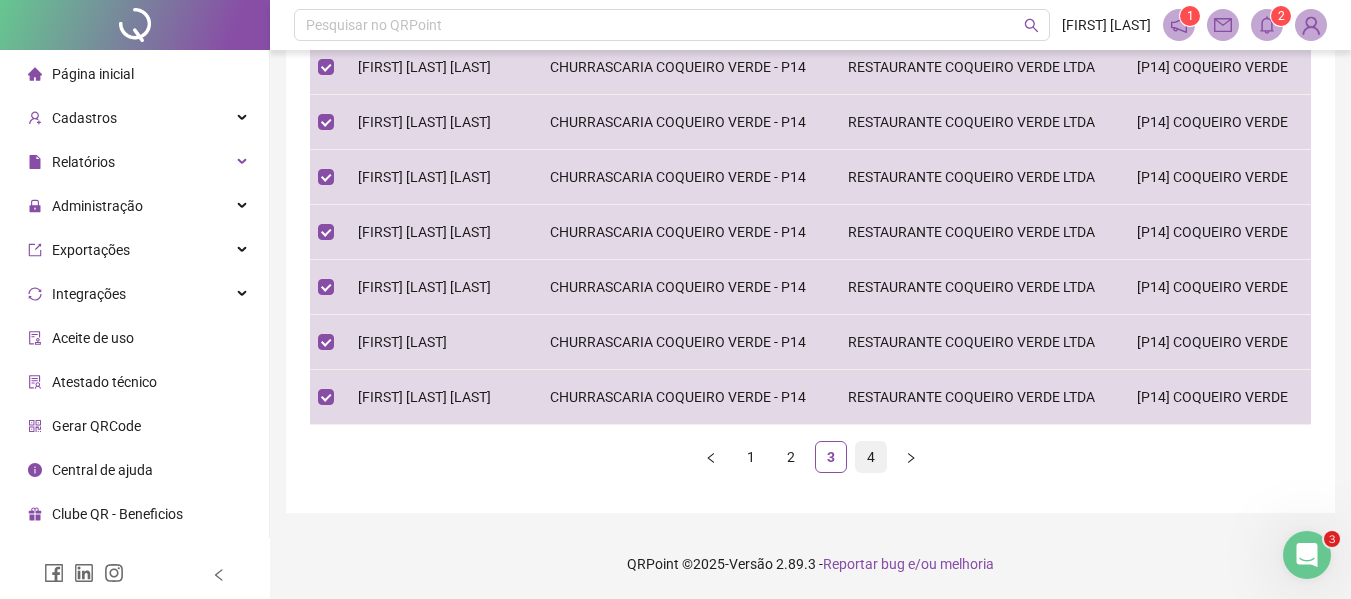 click on "4" at bounding box center [871, 457] 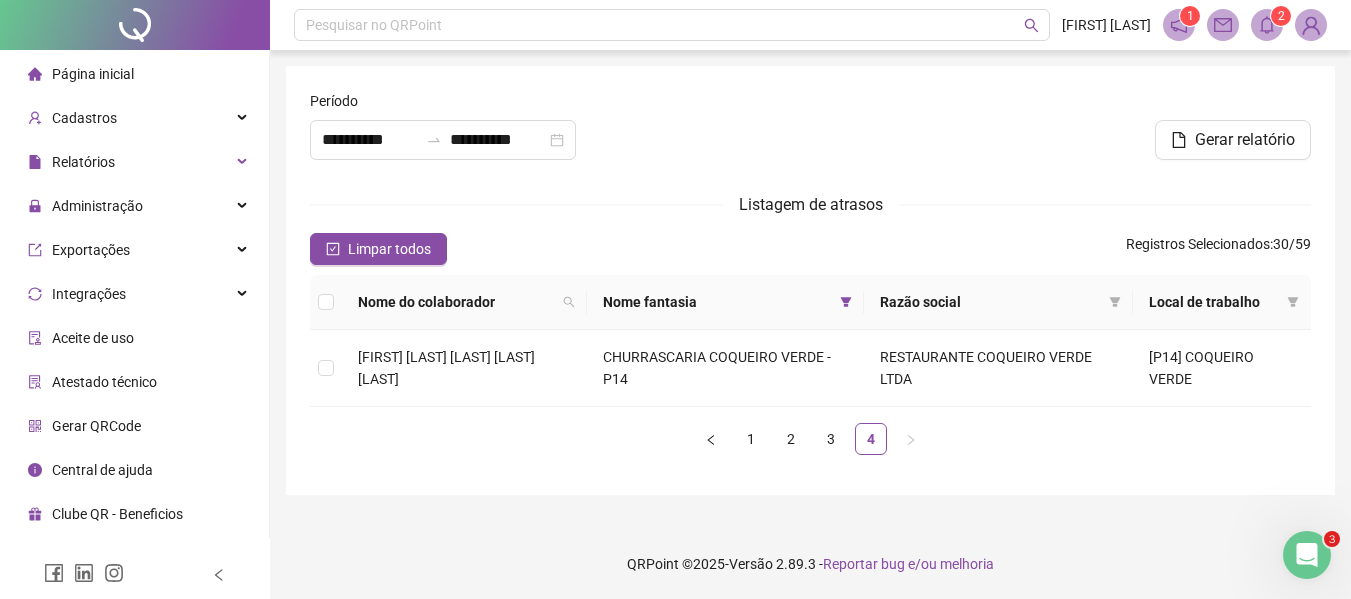 scroll, scrollTop: 0, scrollLeft: 0, axis: both 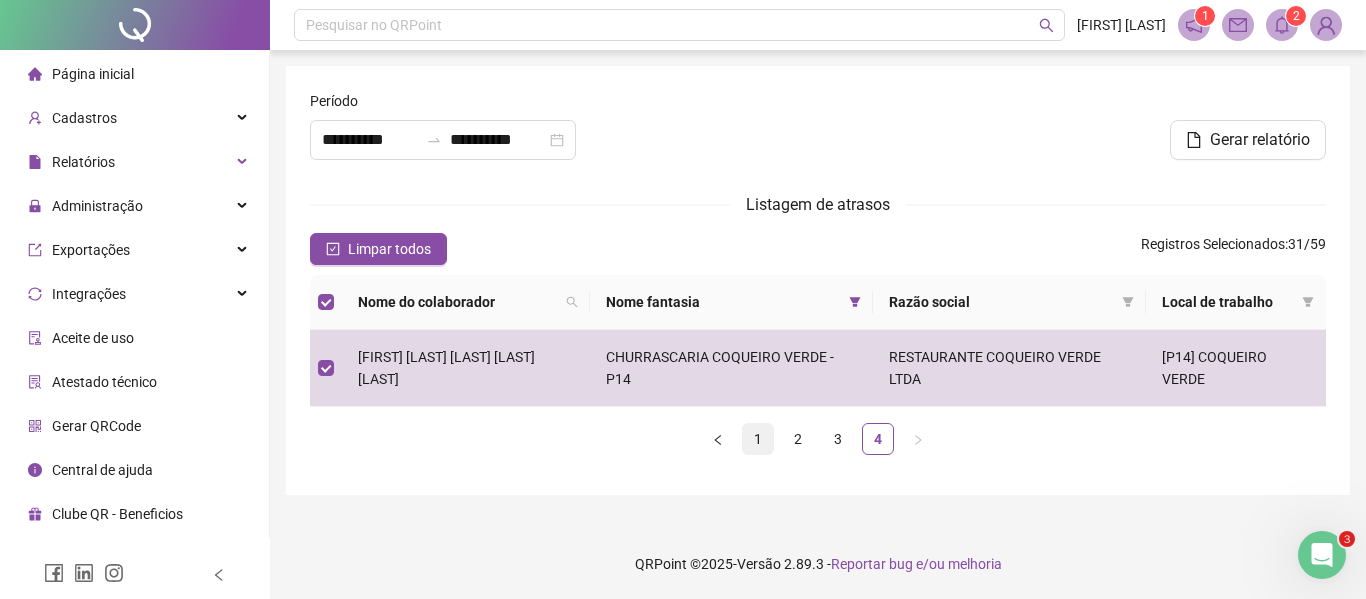 click on "1" at bounding box center (758, 439) 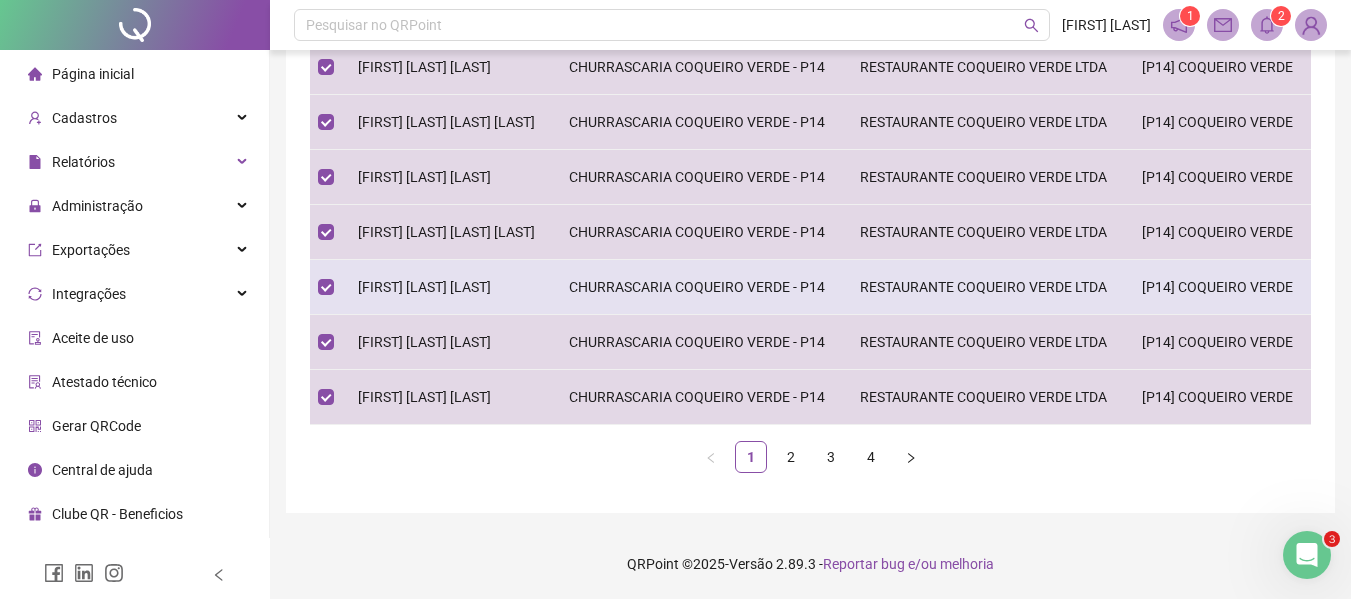 scroll, scrollTop: 675, scrollLeft: 0, axis: vertical 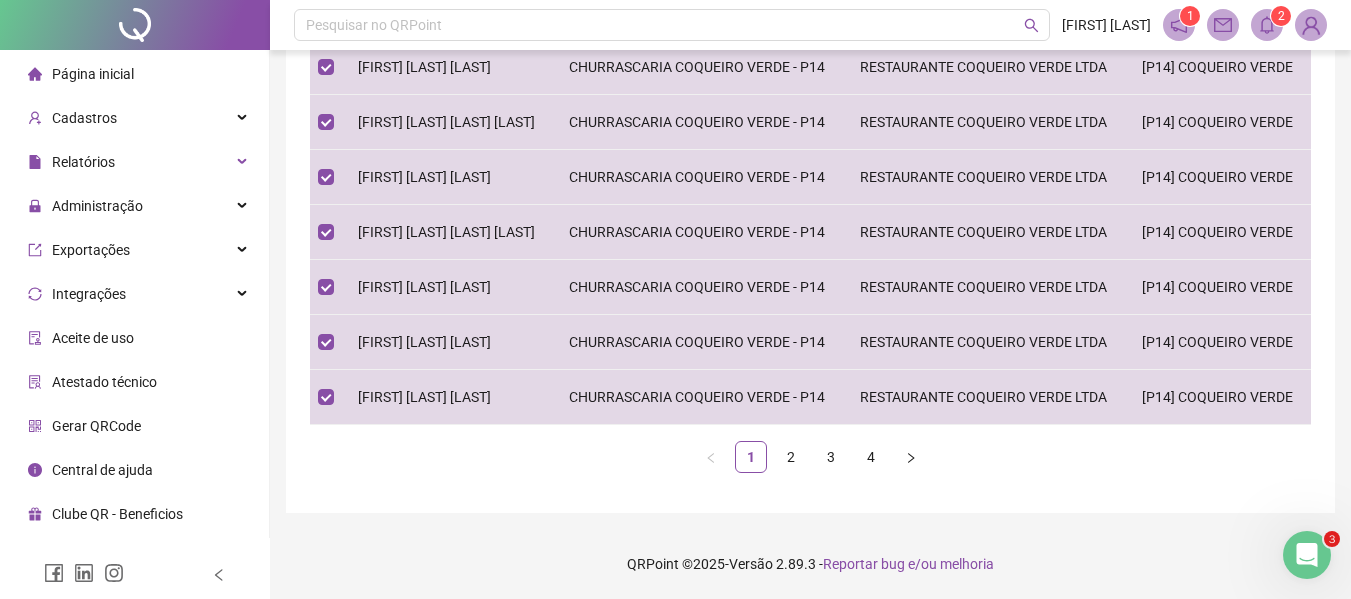 click on "Nome do colaborador Nome fantasia Razão social Local de trabalho           ANTONIO MANUEL DA SILVA  CHURRASCARIA COQUEIRO VERDE - P14 RESTAURANTE COQUEIRO VERDE LTDA [P14] COQUEIRO VERDE ARY LUCAS TAVARES CHURRASCARIA COQUEIRO VERDE - P14 RESTAURANTE COQUEIRO VERDE LTDA [P14] COQUEIRO VERDE BRIAN DA SILVA SIMAO CHURRASCARIA COQUEIRO VERDE - P14 RESTAURANTE COQUEIRO VERDE LTDA [P14] COQUEIRO VERDE BRUNA CASTRO ARRUDA CHURRASCARIA COQUEIRO VERDE - P14 RESTAURANTE COQUEIRO VERDE LTDA [P14] COQUEIRO VERDE BRUNA PRISCILA MARQUES DA SILVA CHURRASCARIA COQUEIRO VERDE - P14 RESTAURANTE COQUEIRO VERDE LTDA [P14] COQUEIRO VERDE CAIO CESAR ABREU PEREIRA CHURRASCARIA COQUEIRO VERDE - P14 RESTAURANTE COQUEIRO VERDE LTDA [P14] COQUEIRO VERDE CARLOS ANDRE BRITO DA SILVA CHURRASCARIA COQUEIRO VERDE - P14 RESTAURANTE COQUEIRO VERDE LTDA [P14] COQUEIRO VERDE CAROLINE DE ARRUDA FERREIRA CHURRASCARIA COQUEIRO VERDE - P14 RESTAURANTE COQUEIRO VERDE LTDA [P14] COQUEIRO VERDE CRISLEYSON ROQUE RAMOS [P14] COQUEIRO VERDE 1 2 3" at bounding box center (810, 154) 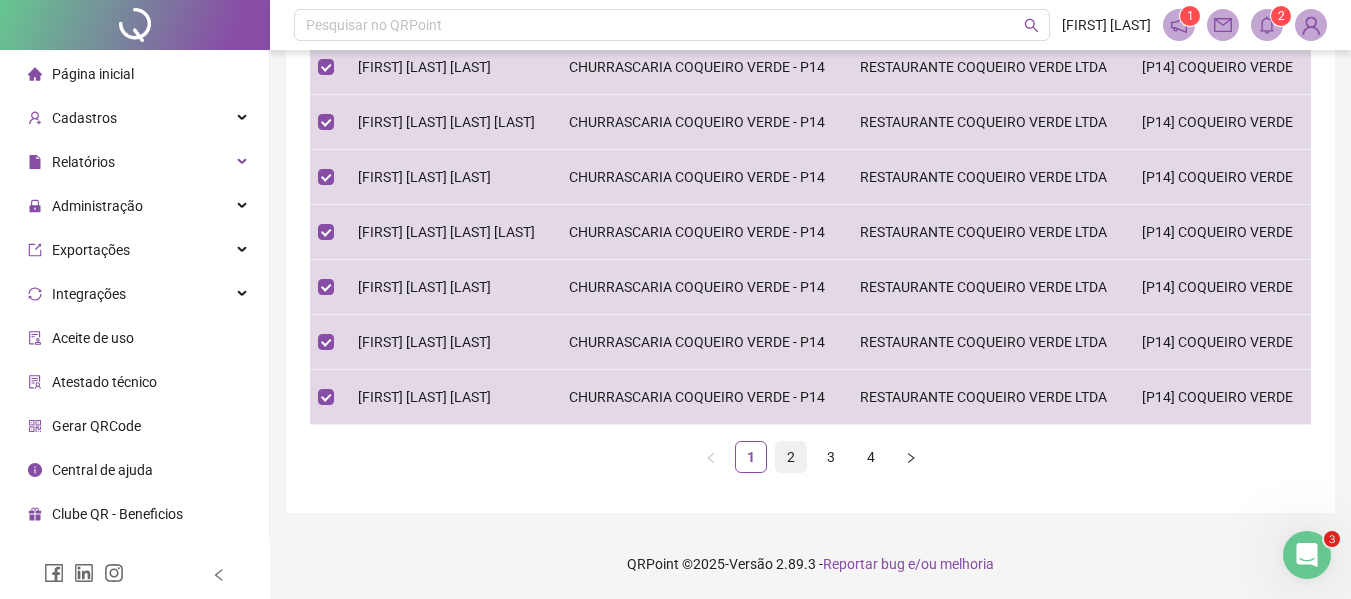 click on "2" at bounding box center (791, 457) 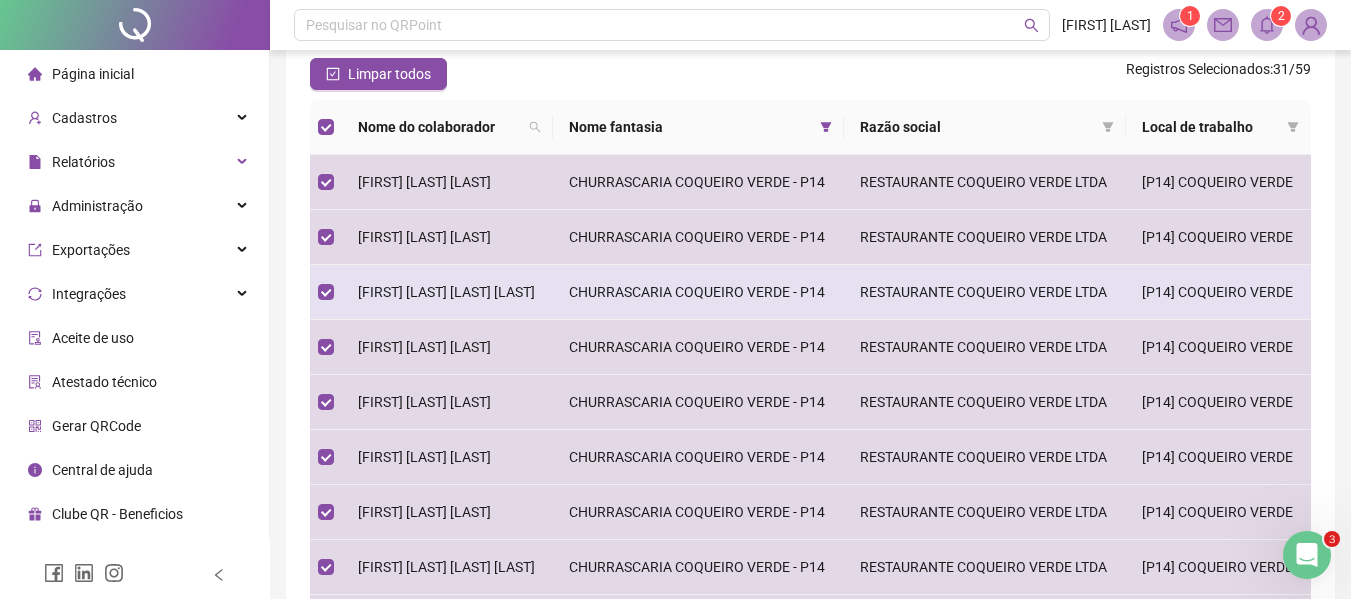 scroll, scrollTop: 0, scrollLeft: 0, axis: both 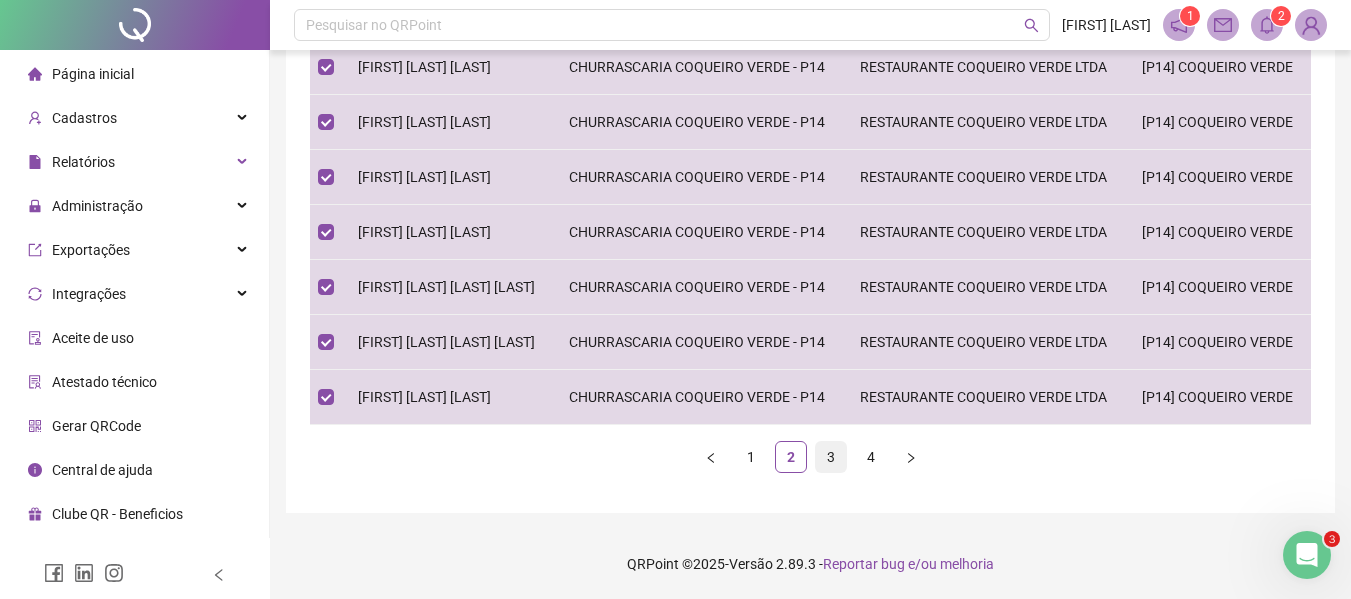click on "3" at bounding box center [831, 457] 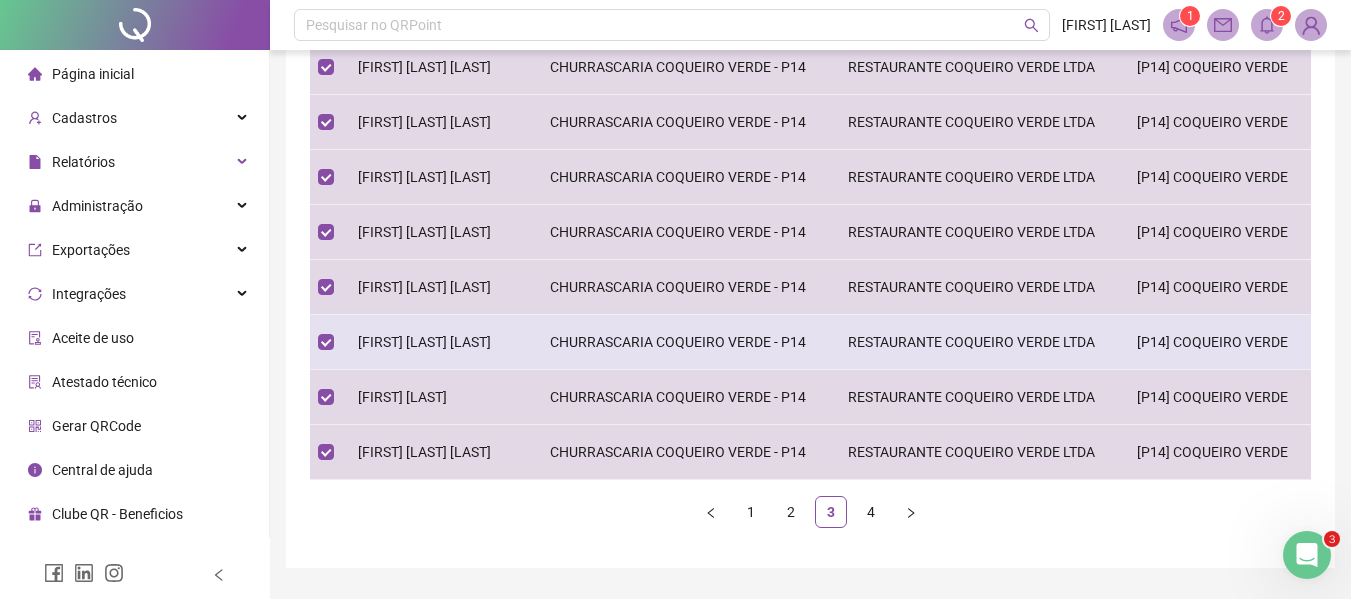 scroll, scrollTop: 600, scrollLeft: 0, axis: vertical 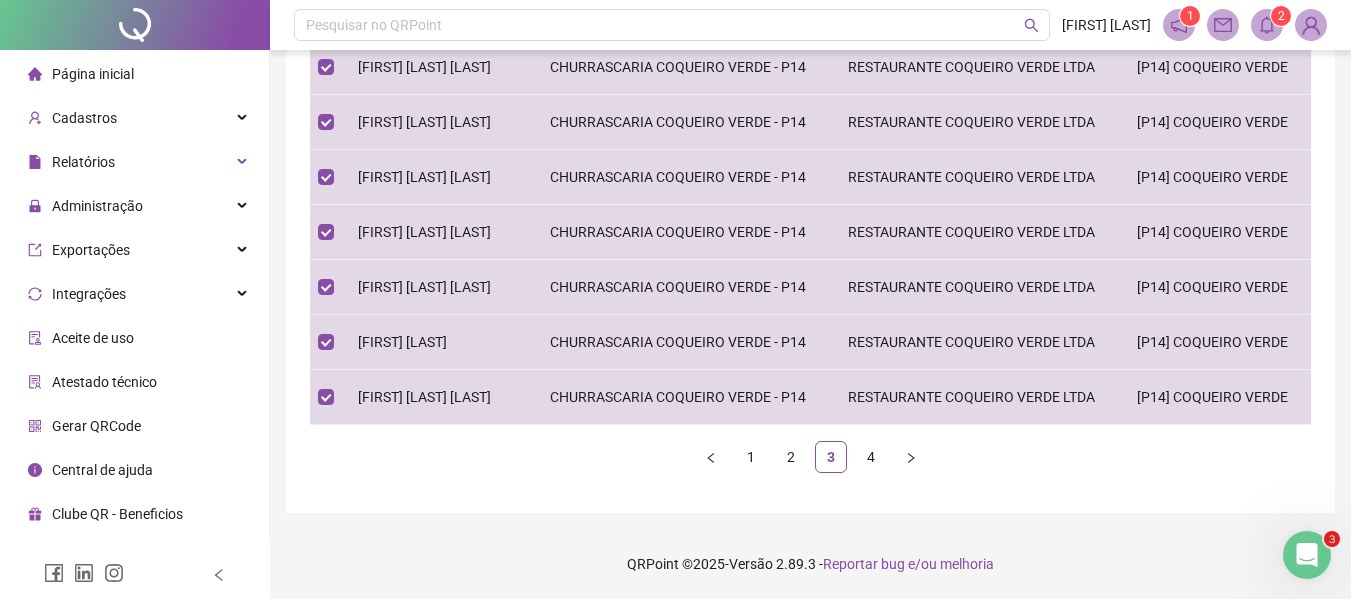 click on "4" at bounding box center (871, 457) 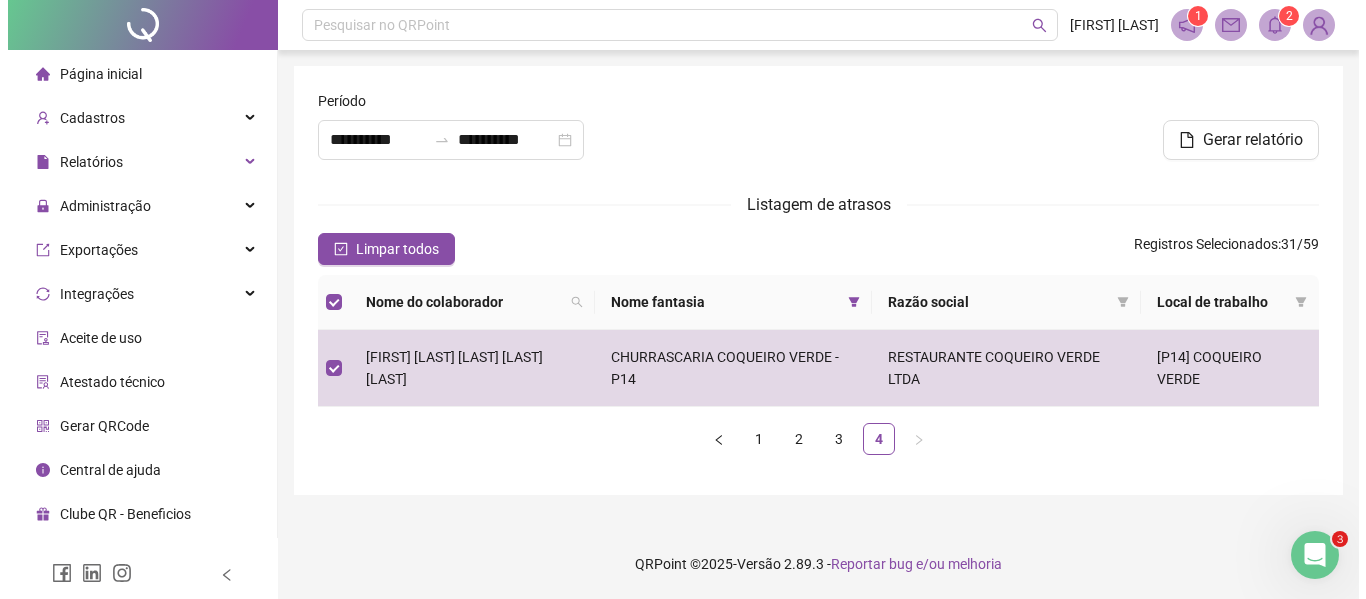 scroll, scrollTop: 0, scrollLeft: 0, axis: both 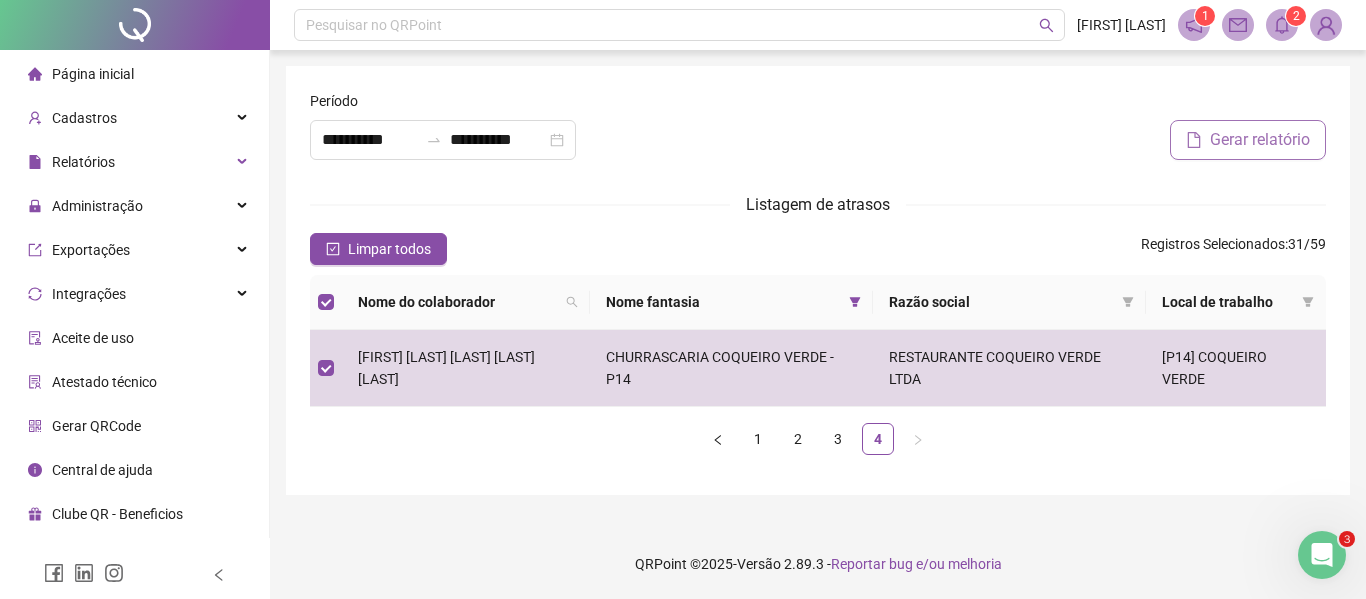 click on "Gerar relatório" at bounding box center (1260, 140) 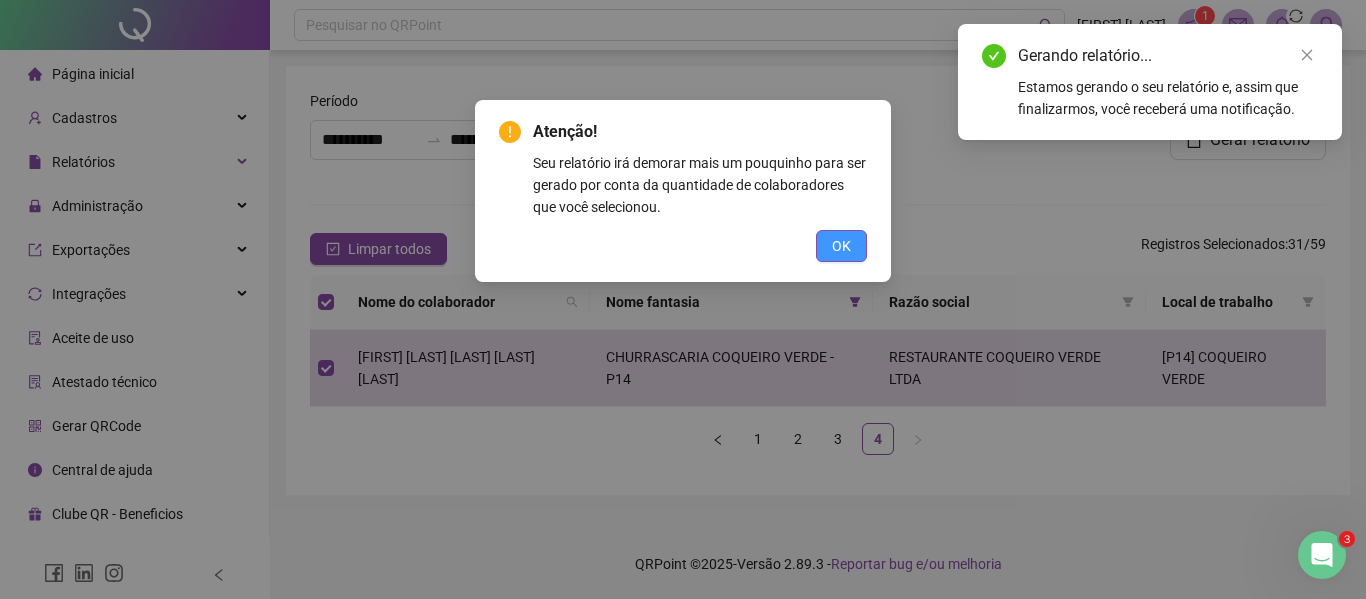 click on "OK" at bounding box center (841, 246) 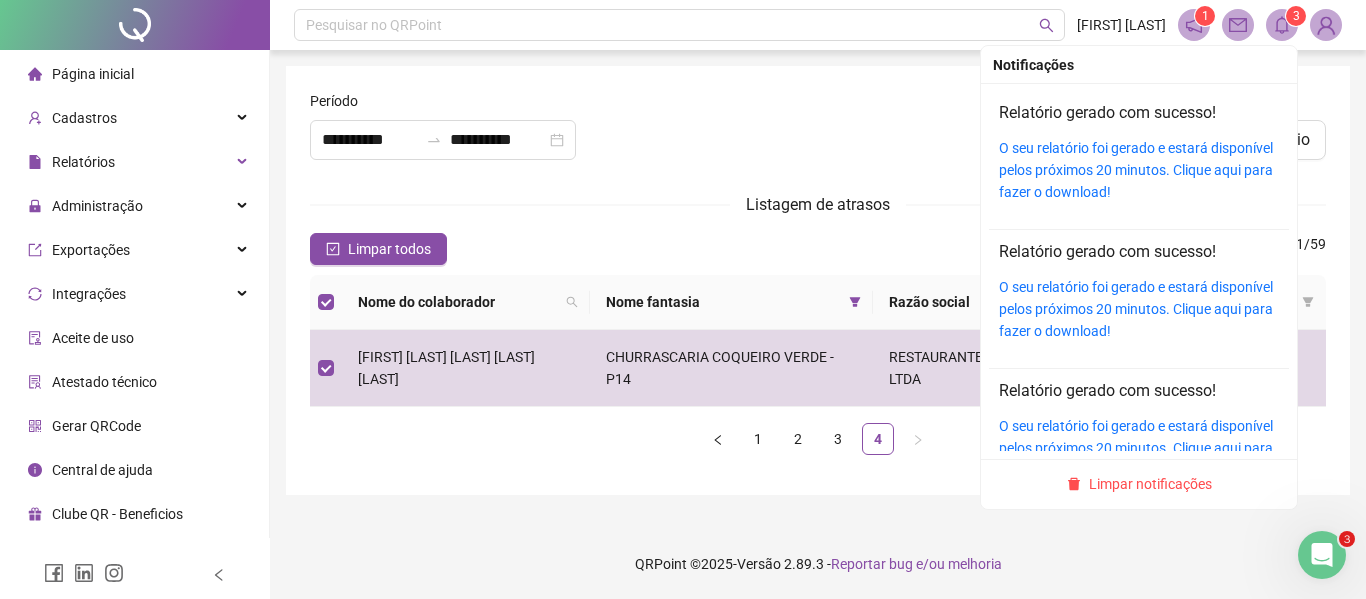 click 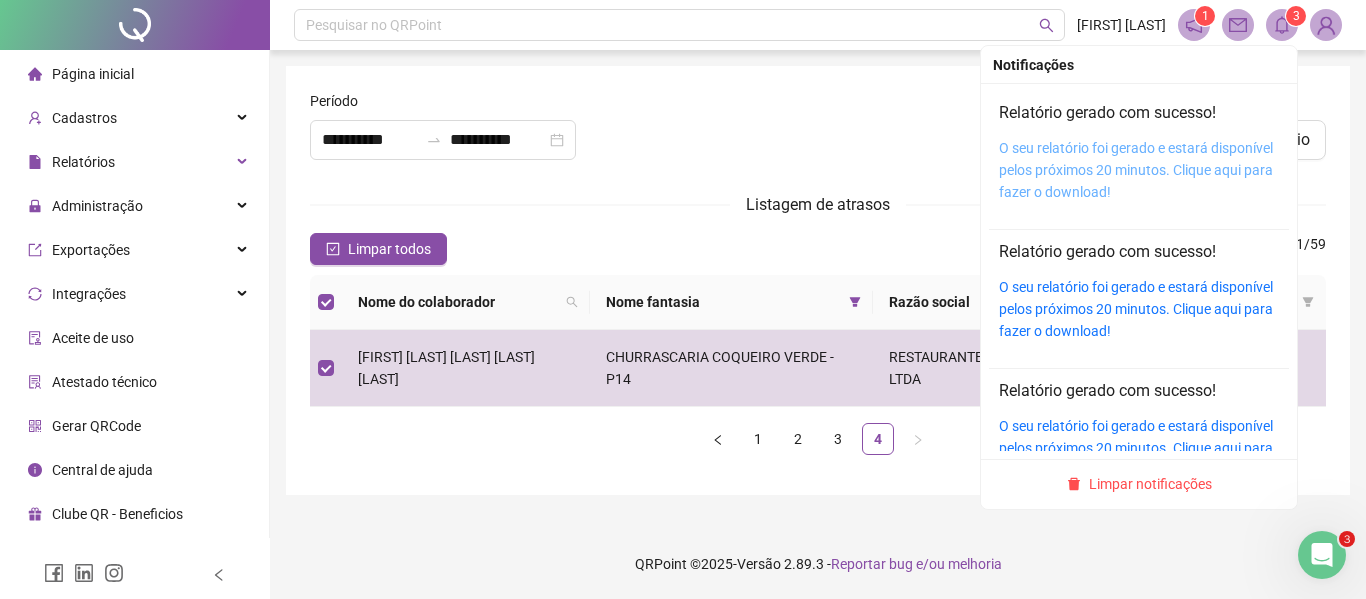 click on "O seu relatório foi gerado e estará disponível pelos próximos 20 minutos.
Clique aqui para fazer o download!" at bounding box center (1136, 170) 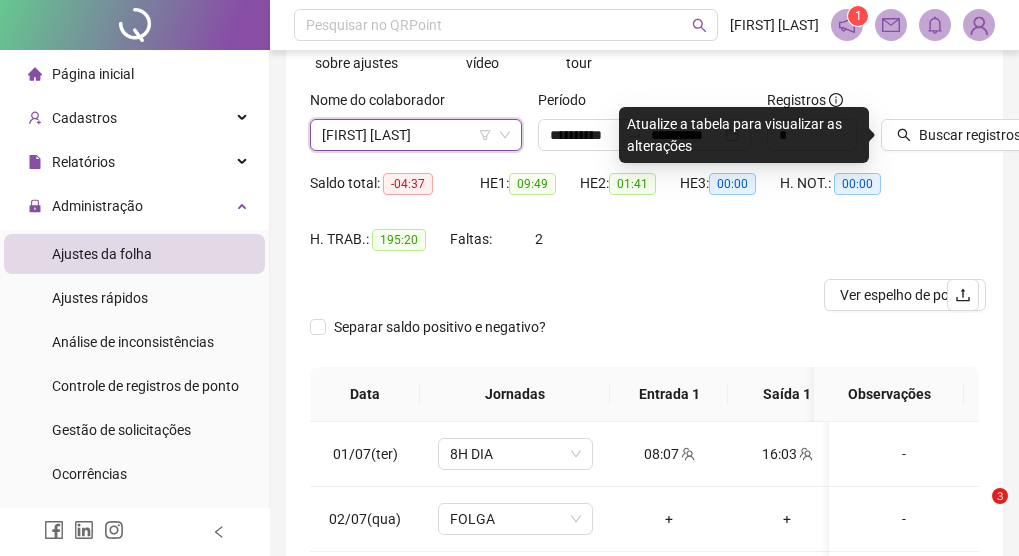 click on "Nome do colaborador ELINEIDE BATISTA FILGUEIRA ELINEIDE BATISTA FILGUEIRA" at bounding box center [416, 128] 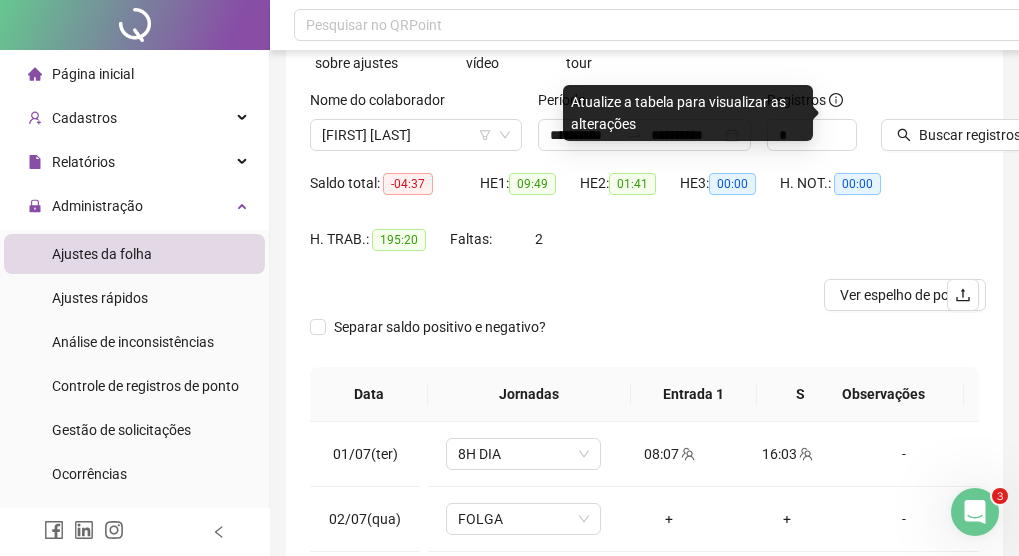 scroll, scrollTop: 117, scrollLeft: 0, axis: vertical 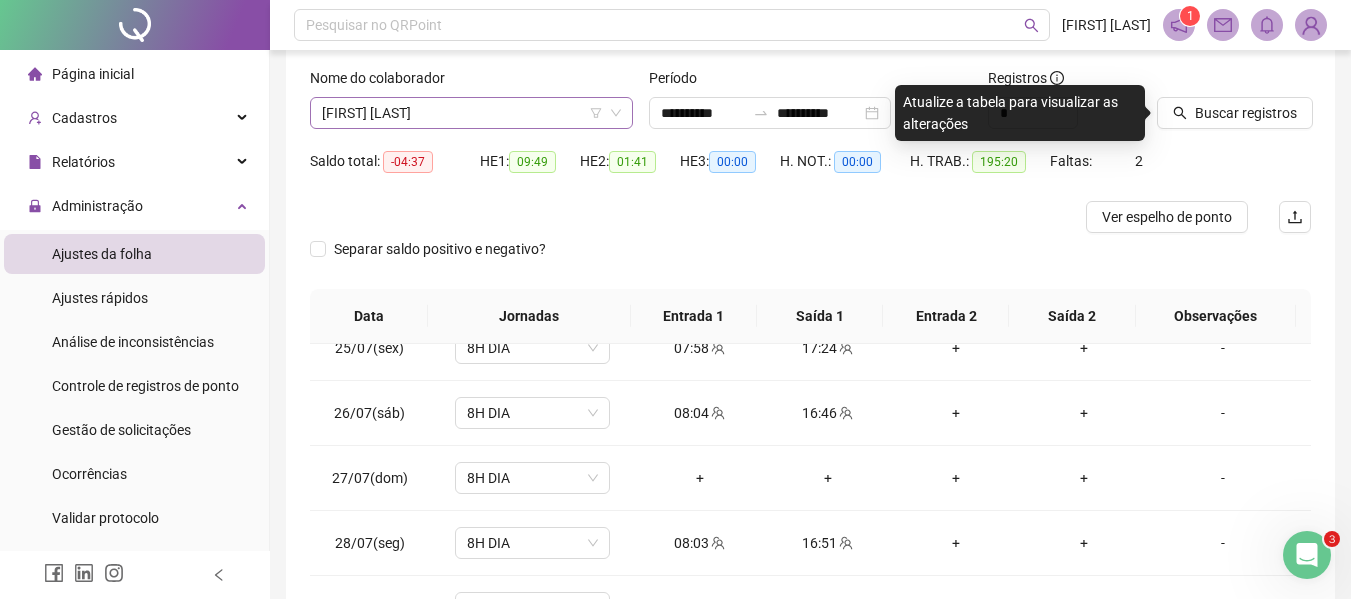 click on "[FIRST] [LAST] [LAST]" at bounding box center [471, 113] 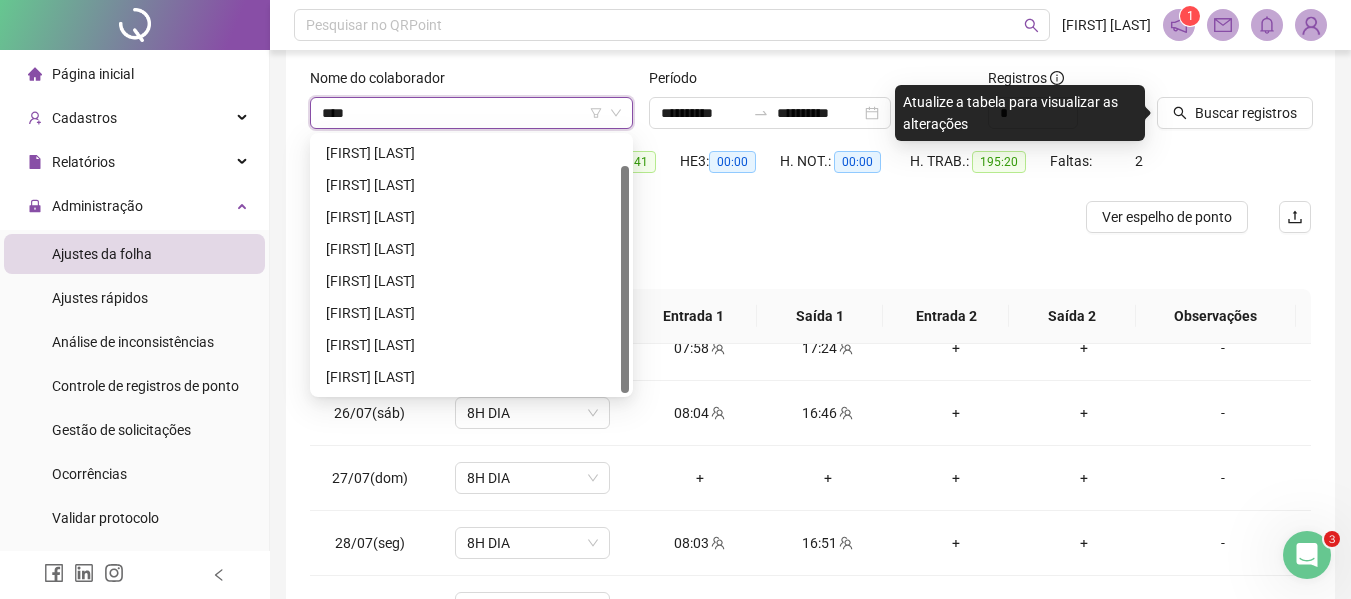 scroll, scrollTop: 0, scrollLeft: 0, axis: both 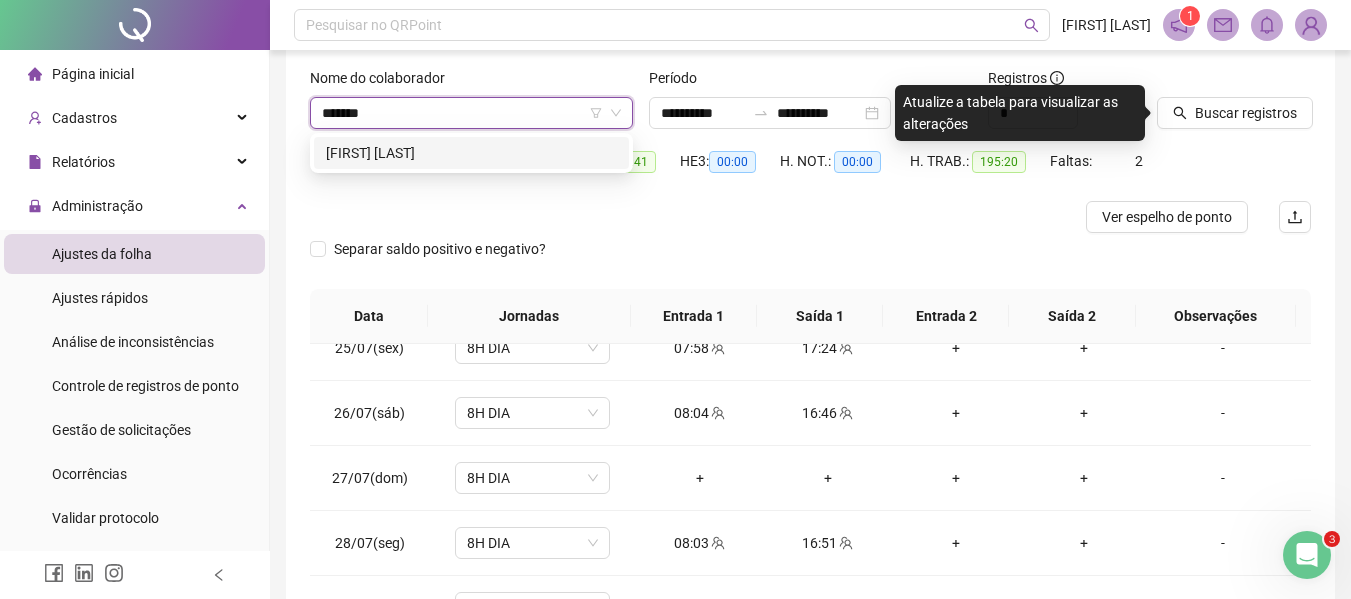 type on "********" 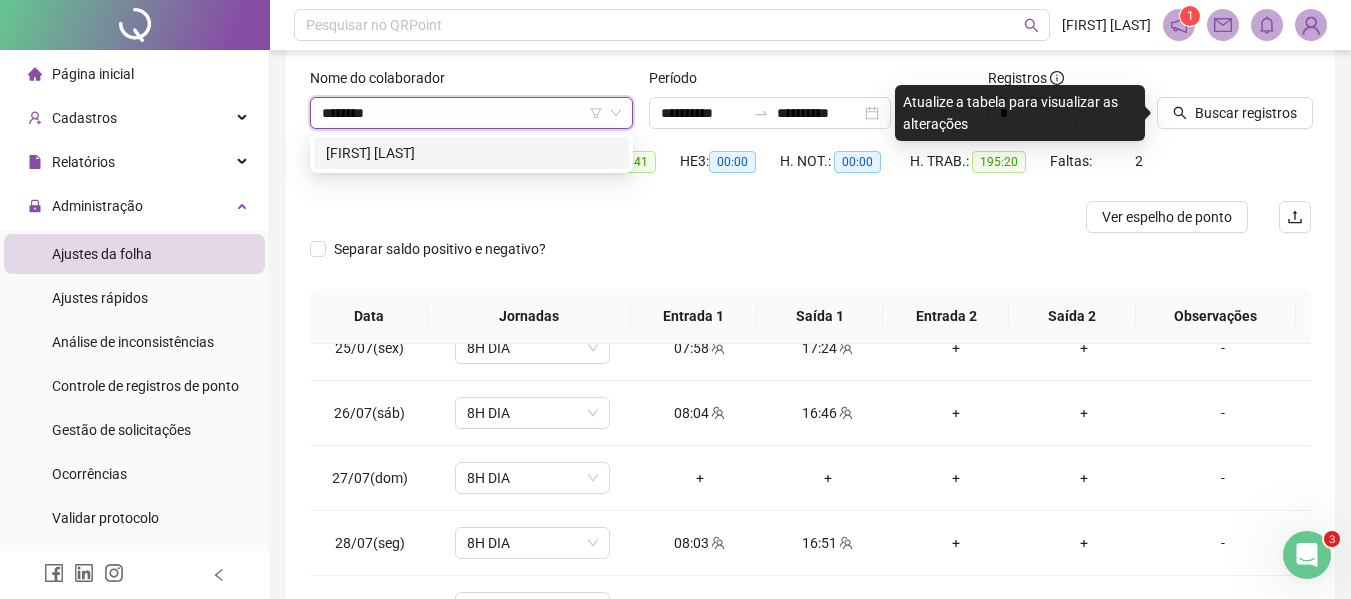 type 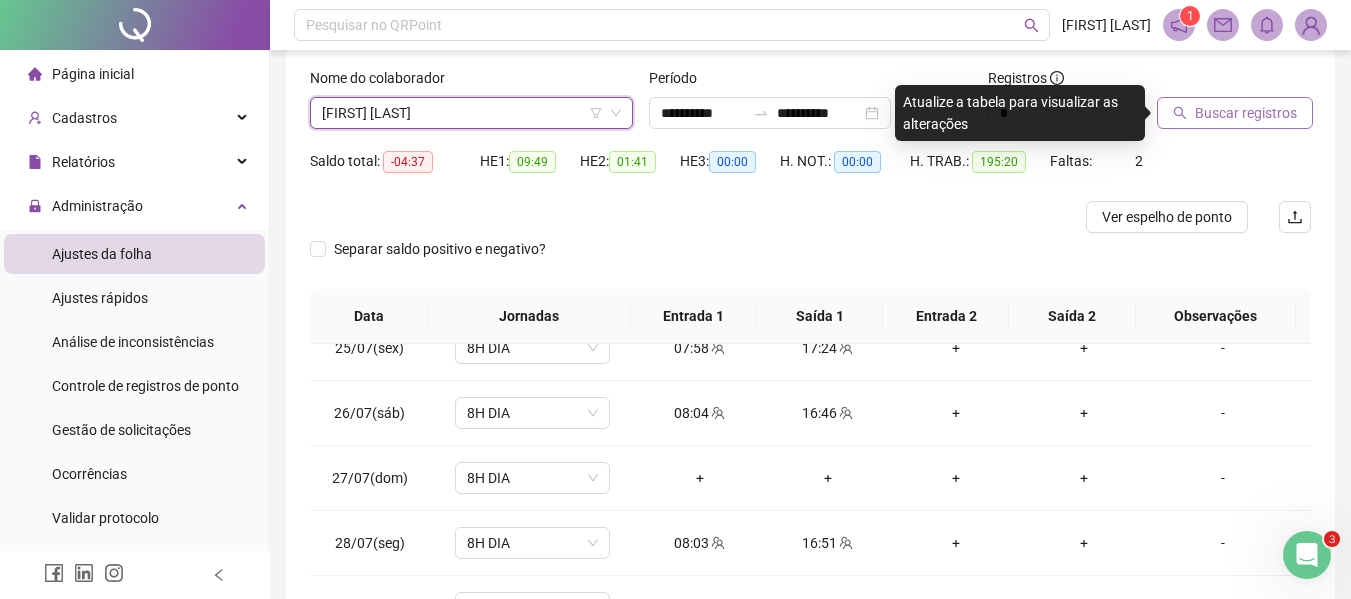 click on "Buscar registros" at bounding box center (1246, 113) 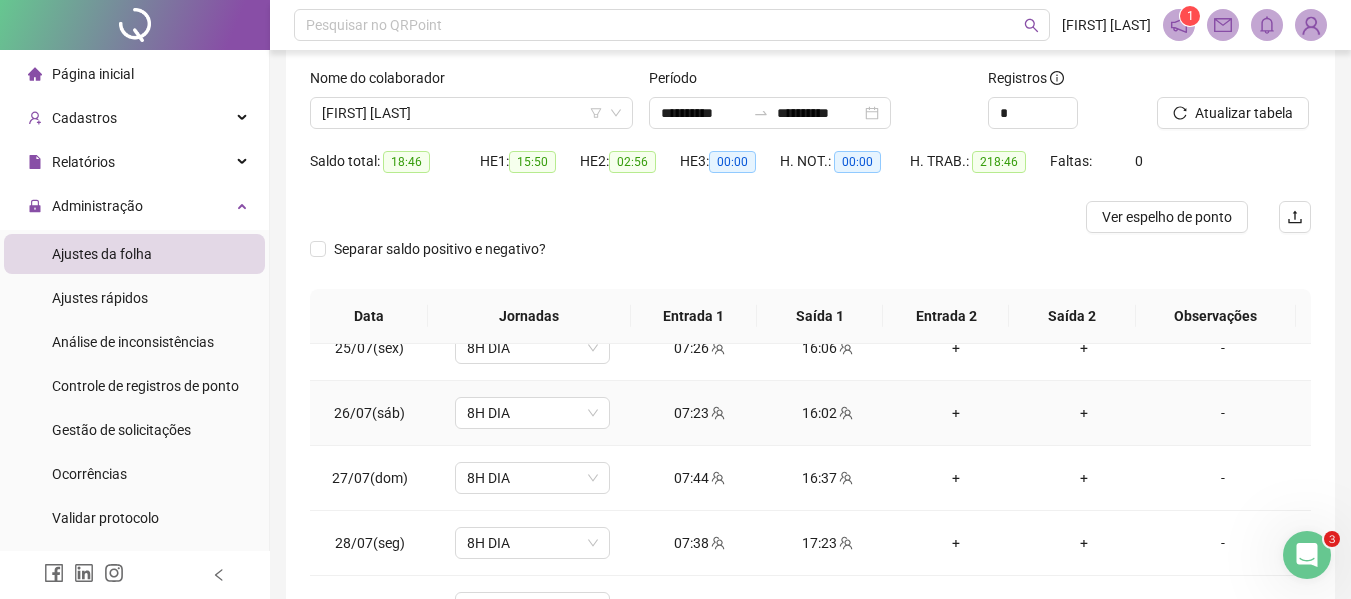 scroll, scrollTop: 217, scrollLeft: 0, axis: vertical 